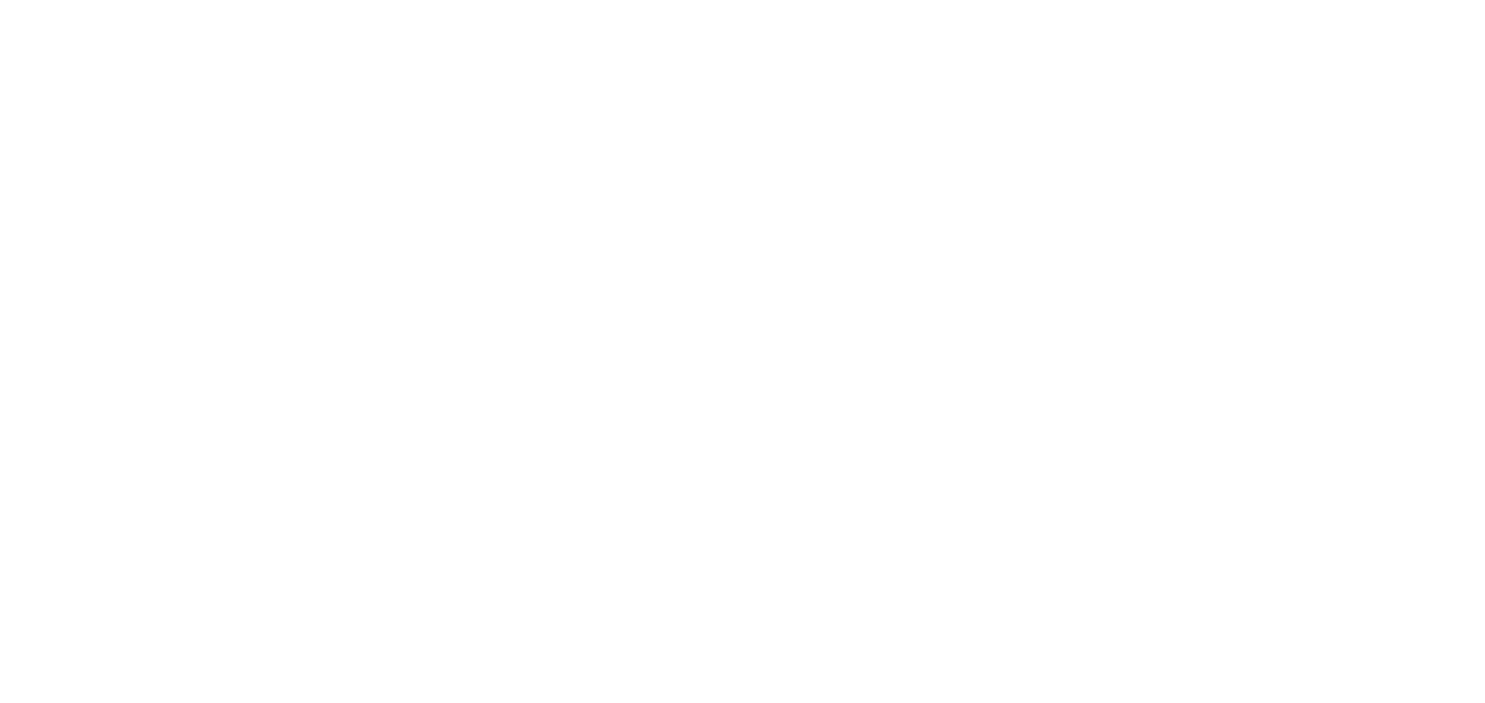 scroll, scrollTop: 0, scrollLeft: 0, axis: both 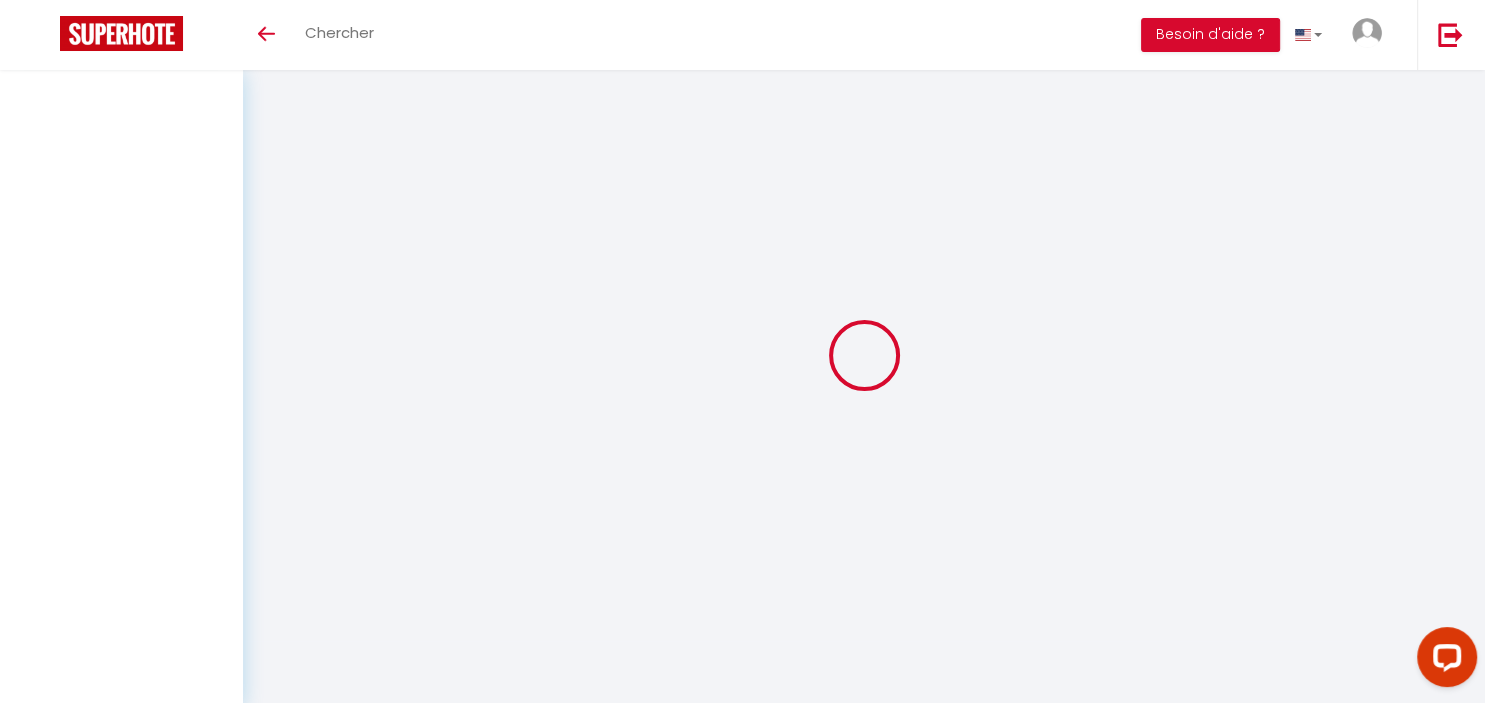 click at bounding box center (864, 355) 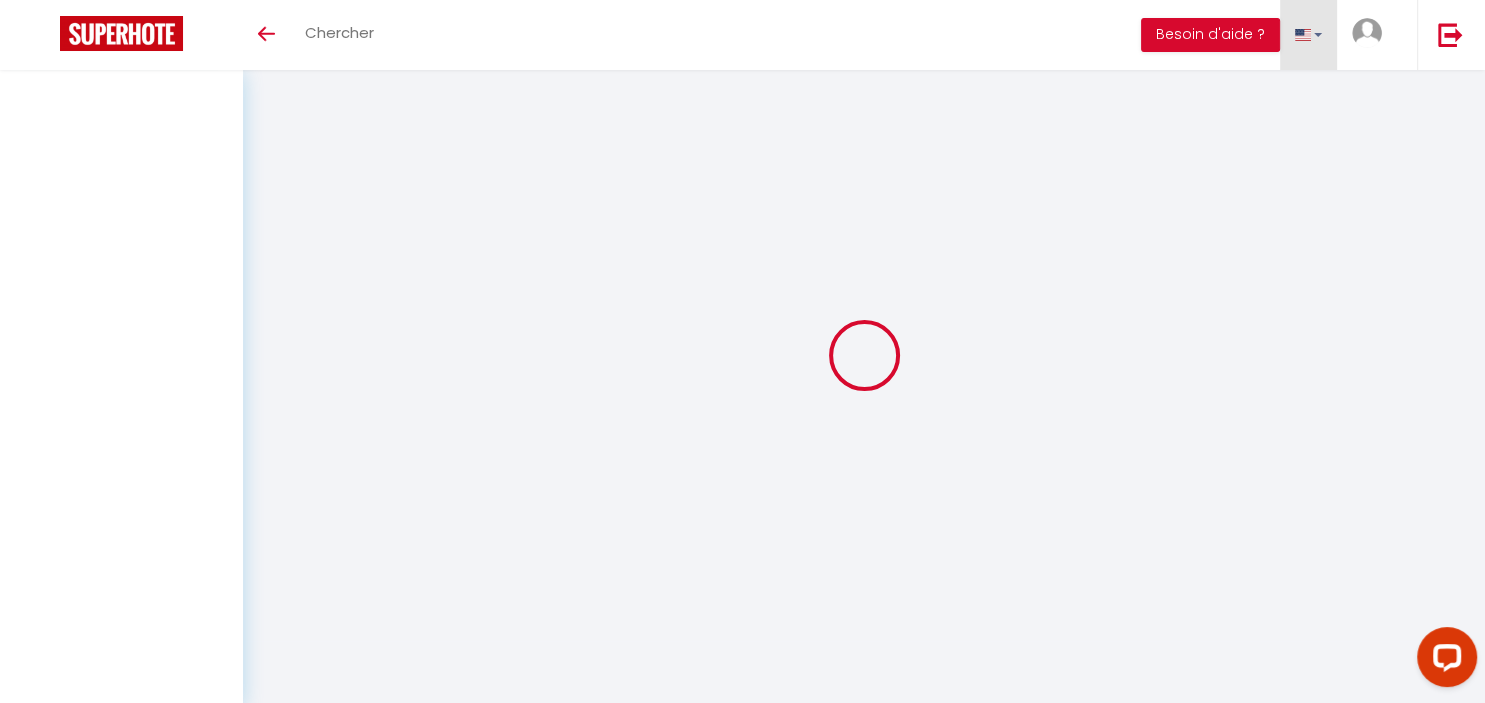 click at bounding box center [1303, 35] 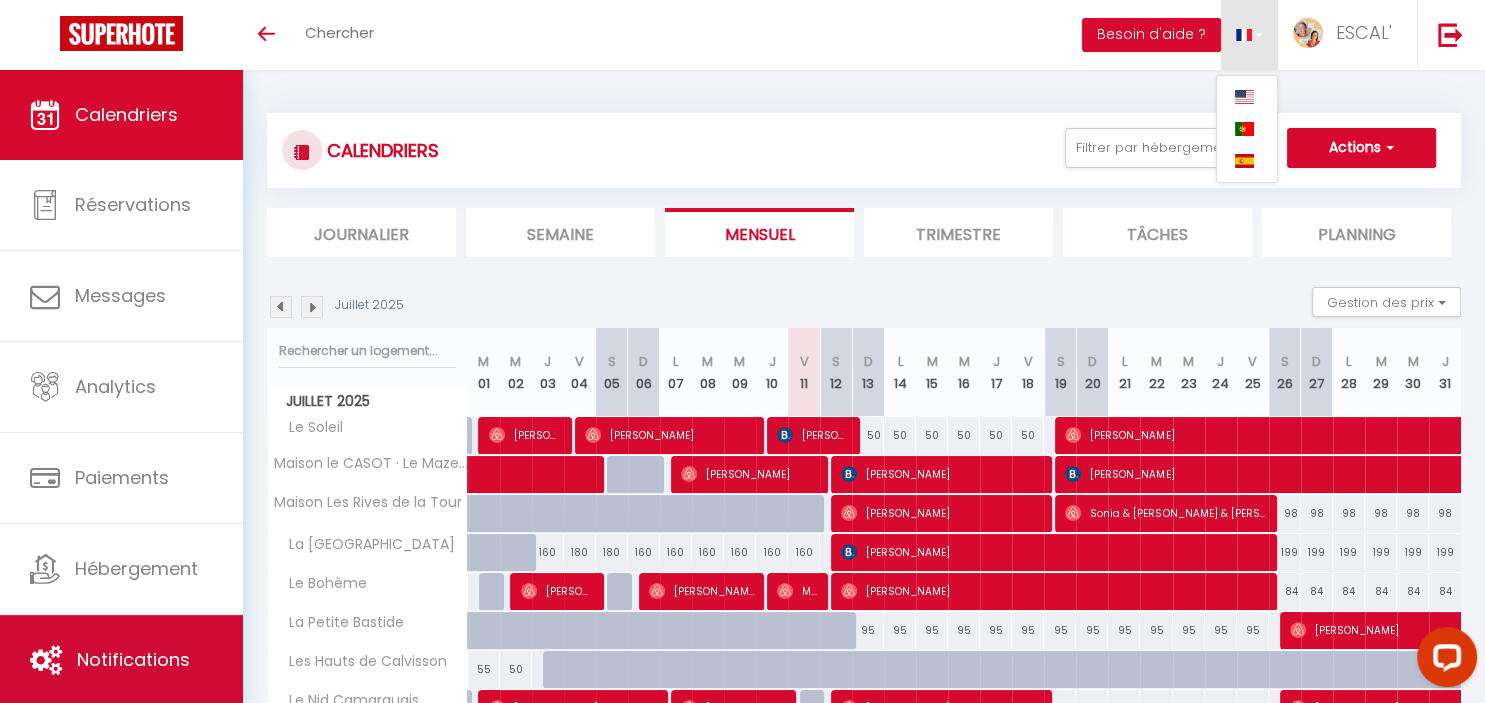 click on "Notifications" at bounding box center [121, 660] 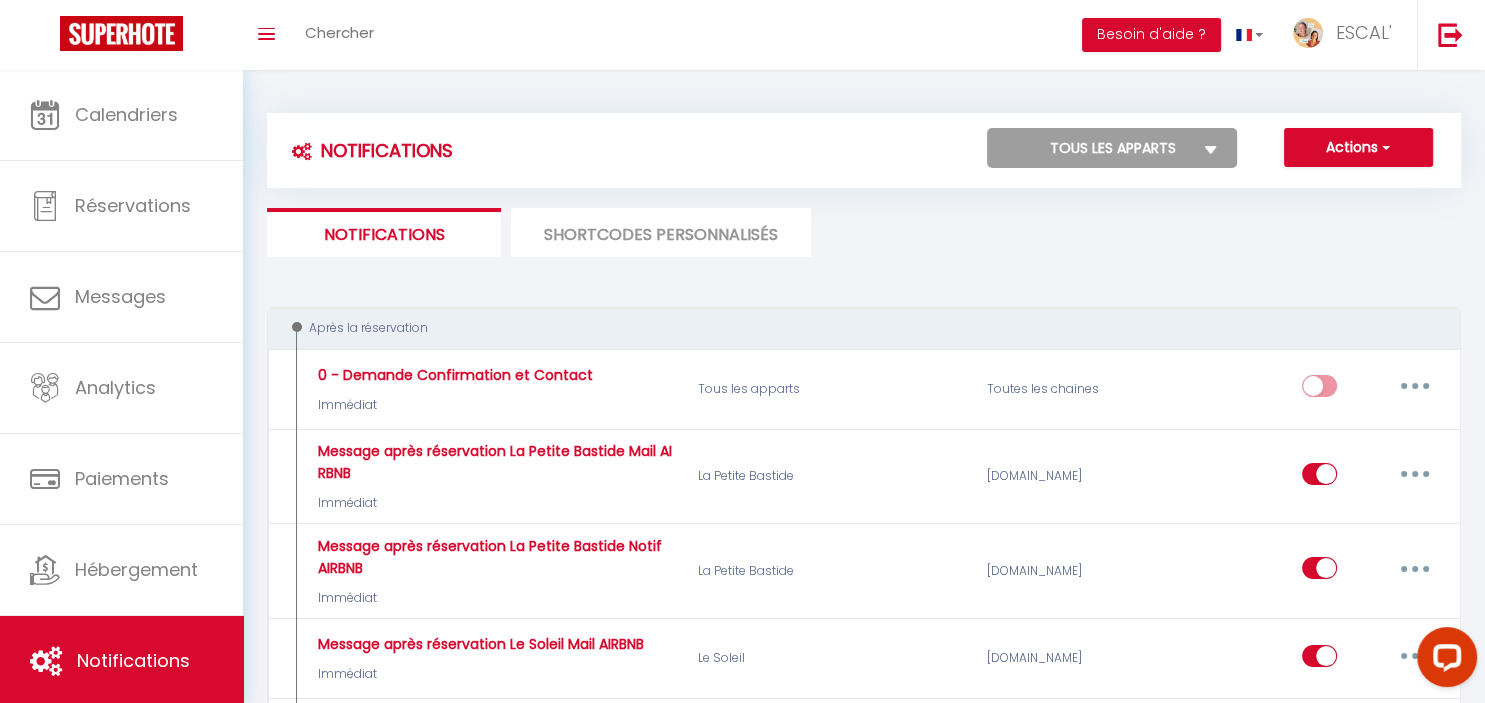 select on "70758" 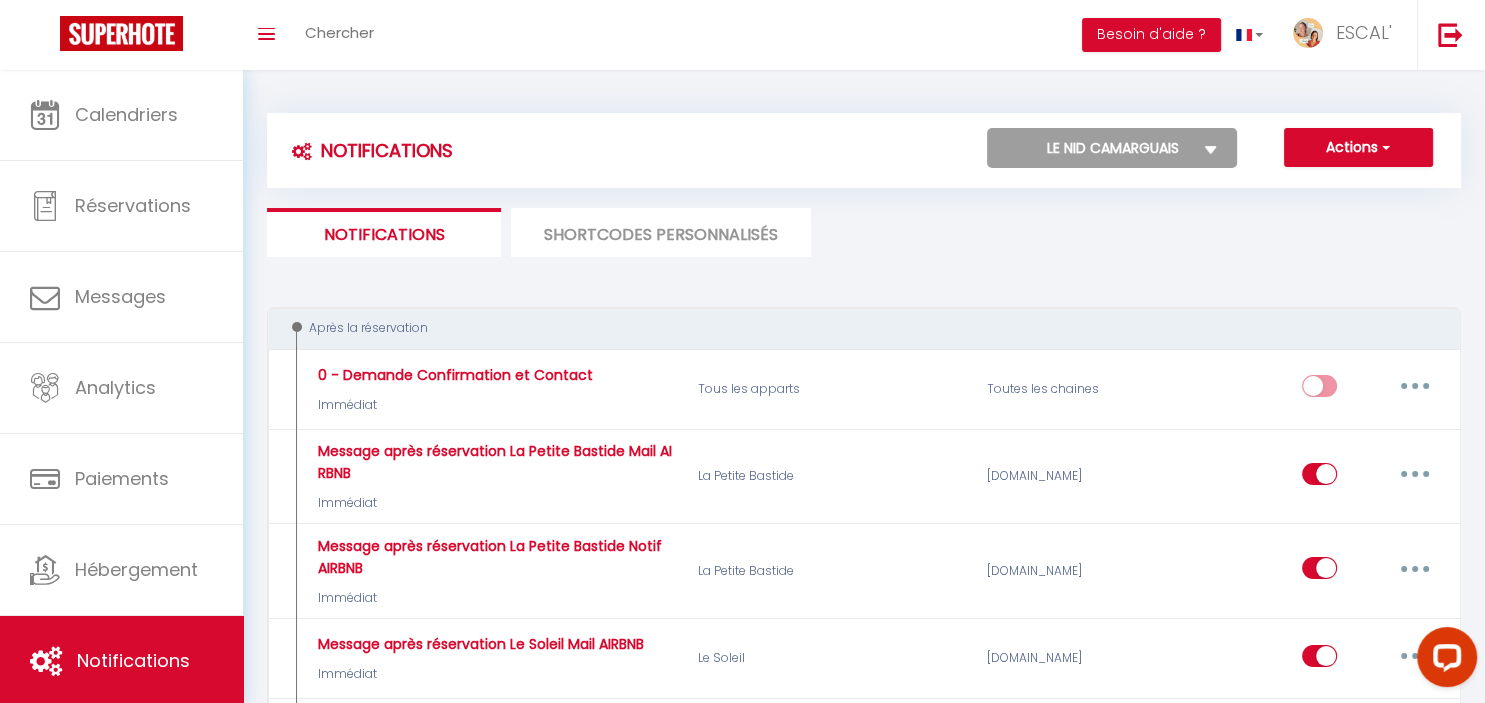 click on "Le Nid Camarguais" at bounding box center (0, 0) 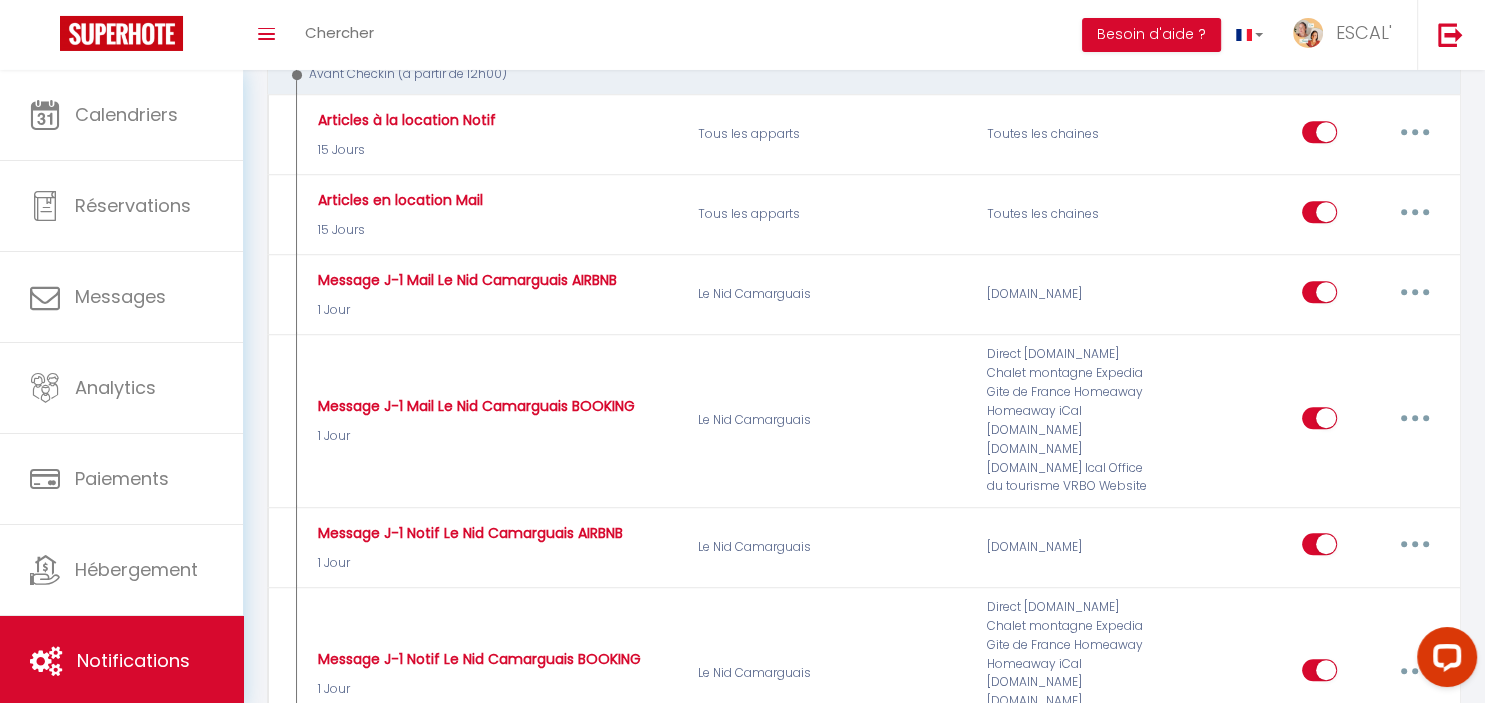 scroll, scrollTop: 1022, scrollLeft: 0, axis: vertical 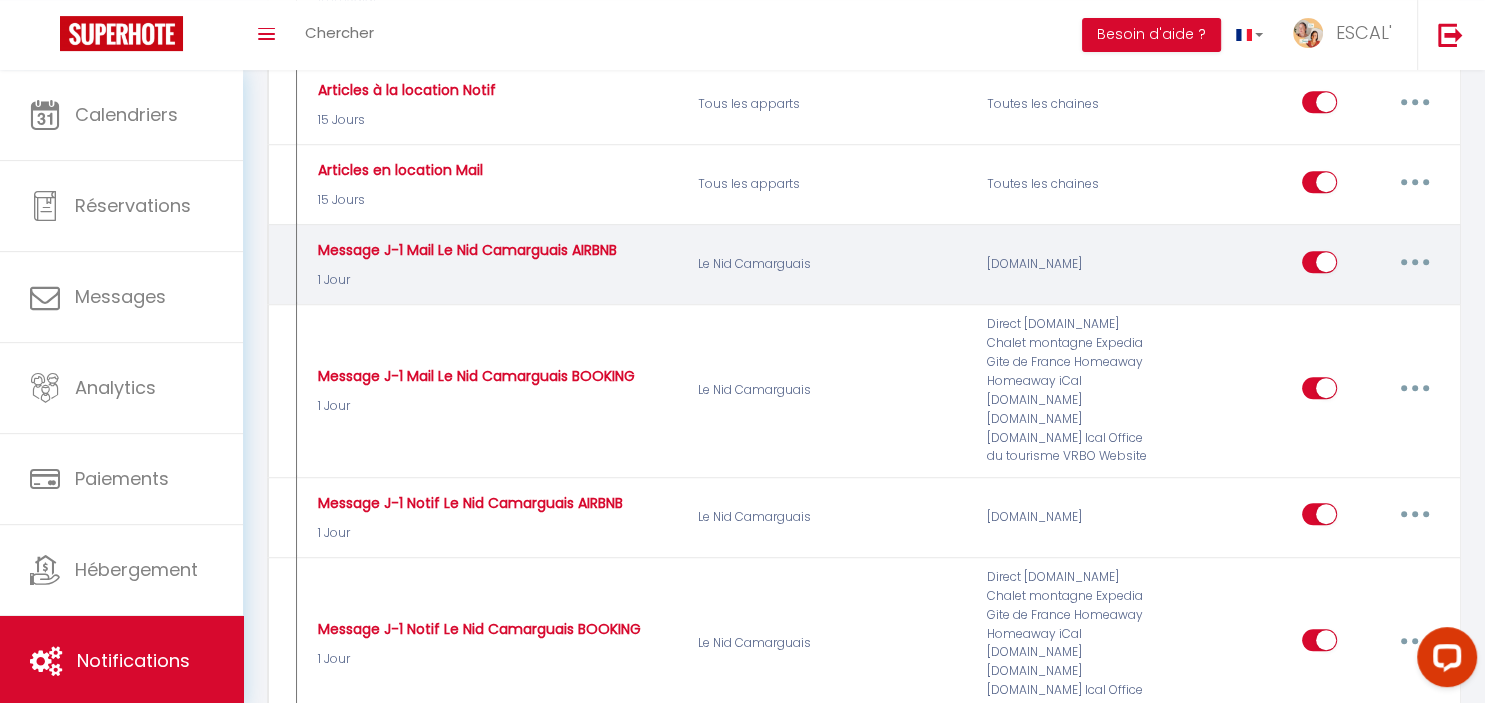 click at bounding box center (1415, 262) 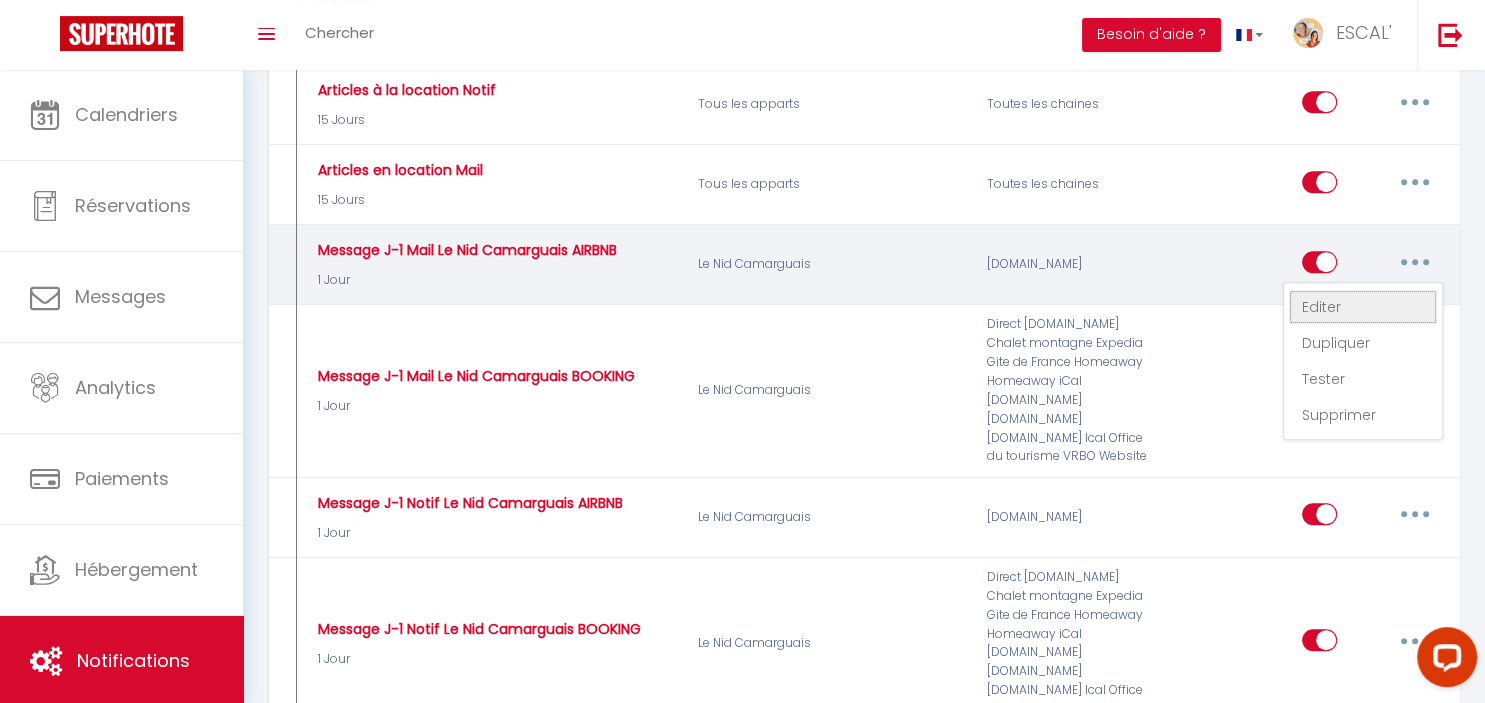 click on "Editer" at bounding box center [1363, 307] 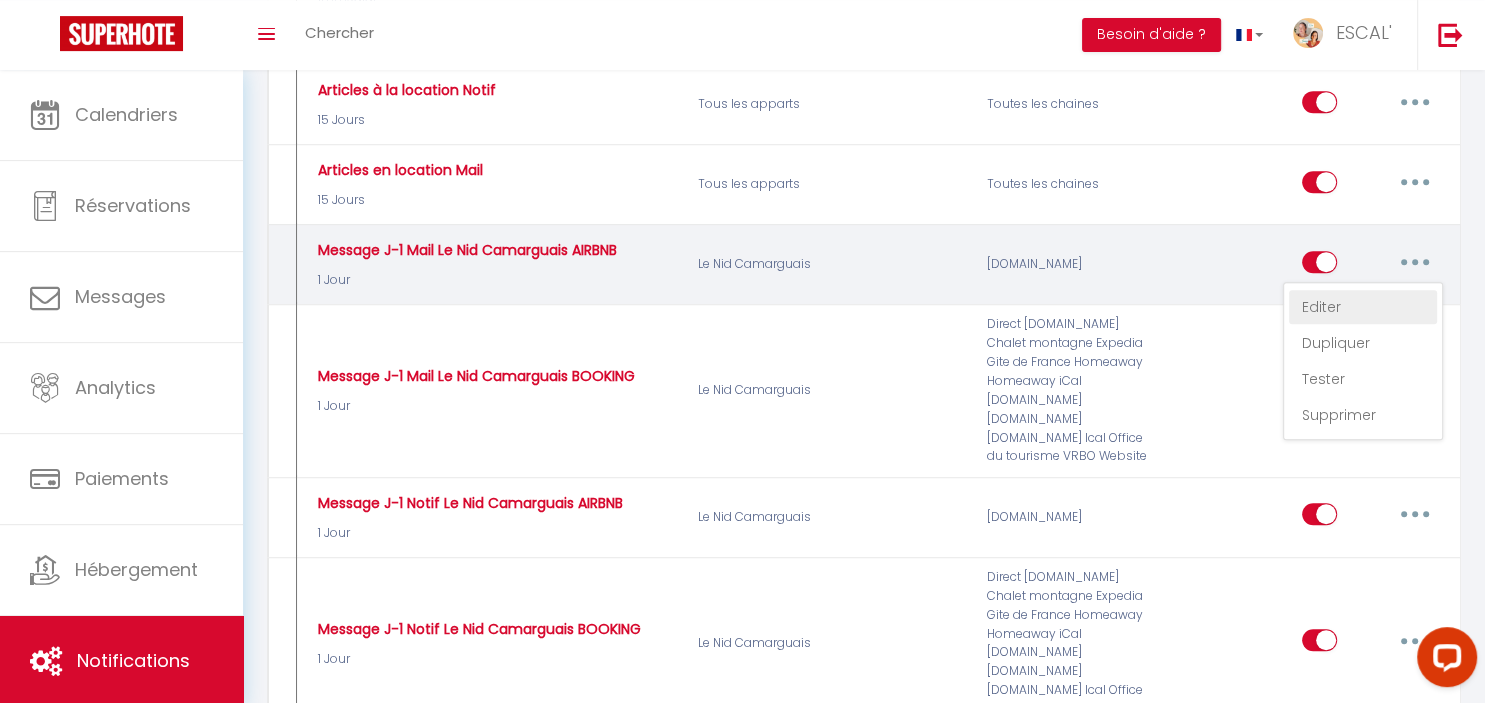 type on "Message J-1 Mail Le Nid Camarguais AIRBNB" 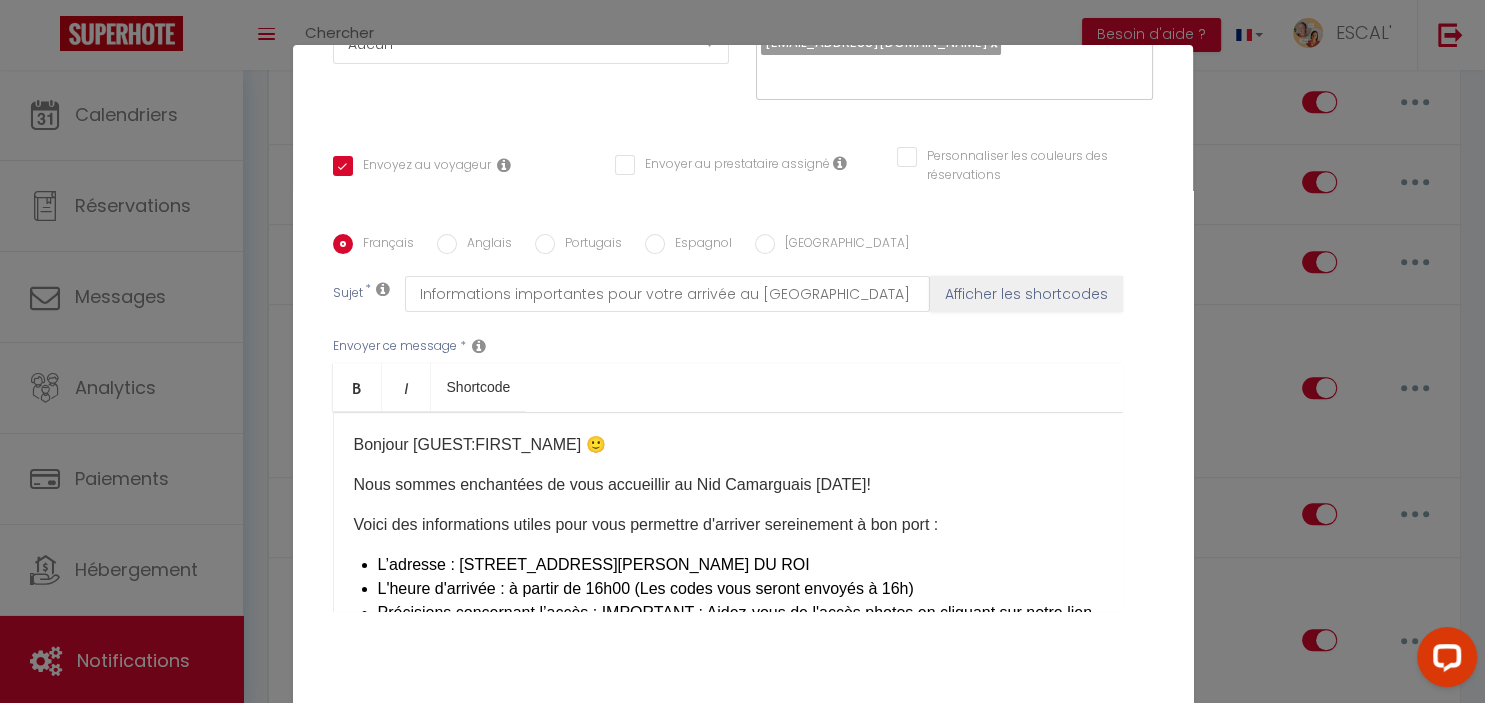scroll, scrollTop: 393, scrollLeft: 0, axis: vertical 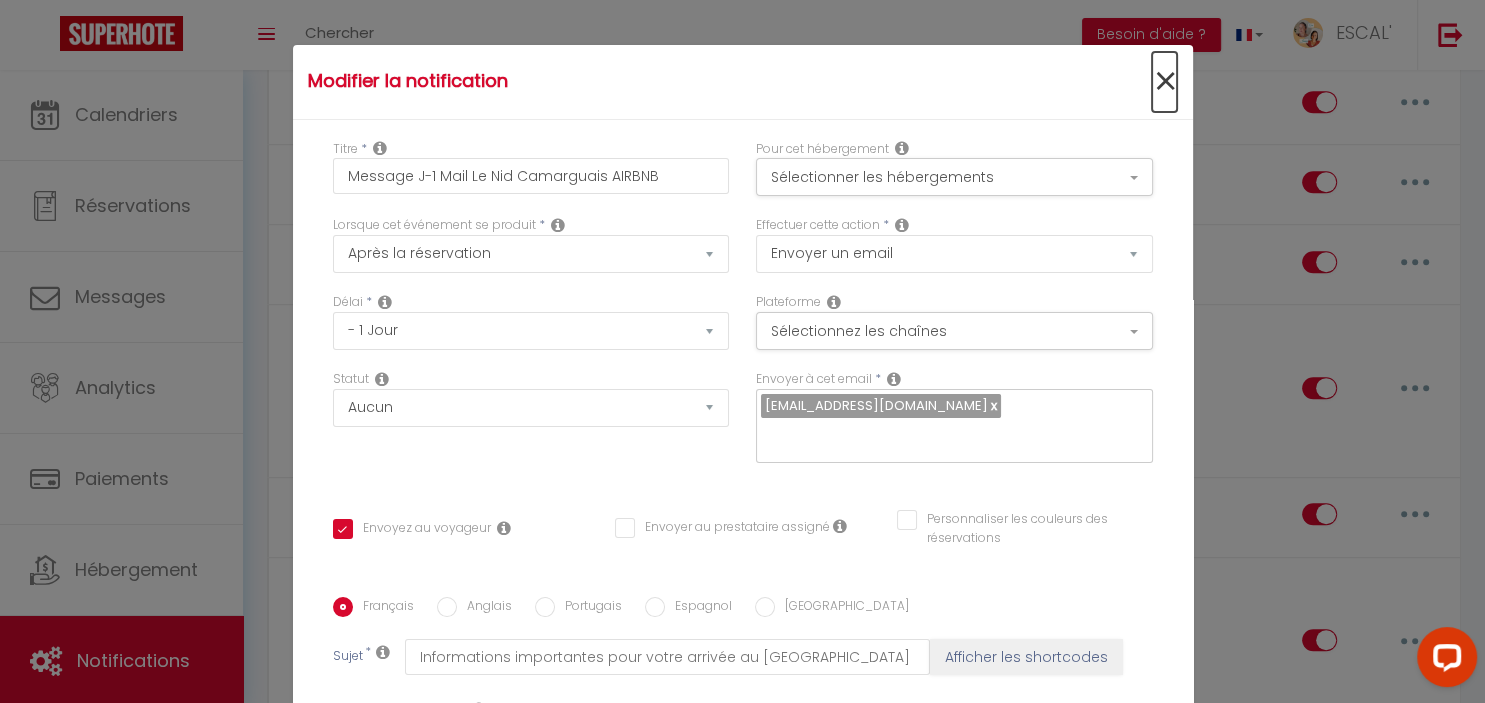 click on "×" at bounding box center [1164, 82] 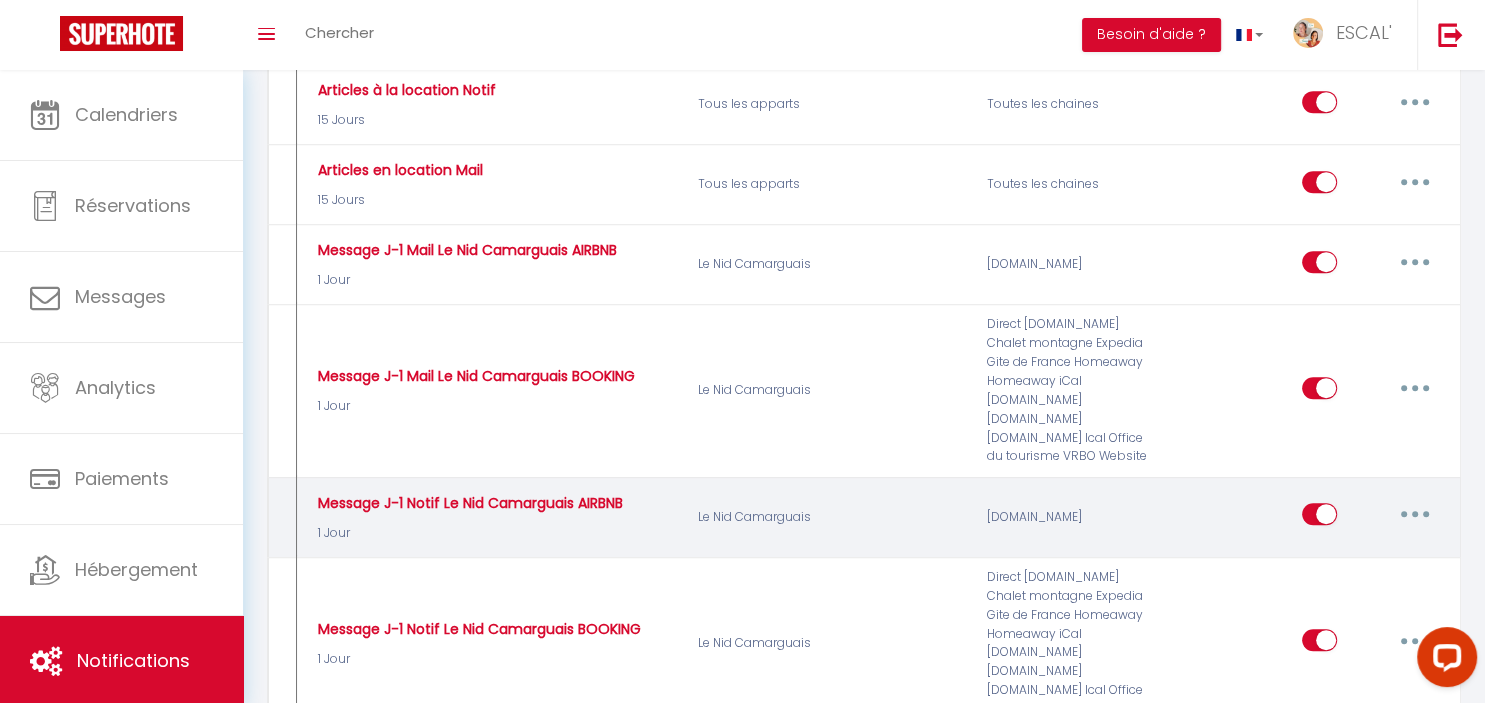 click at bounding box center [1415, 514] 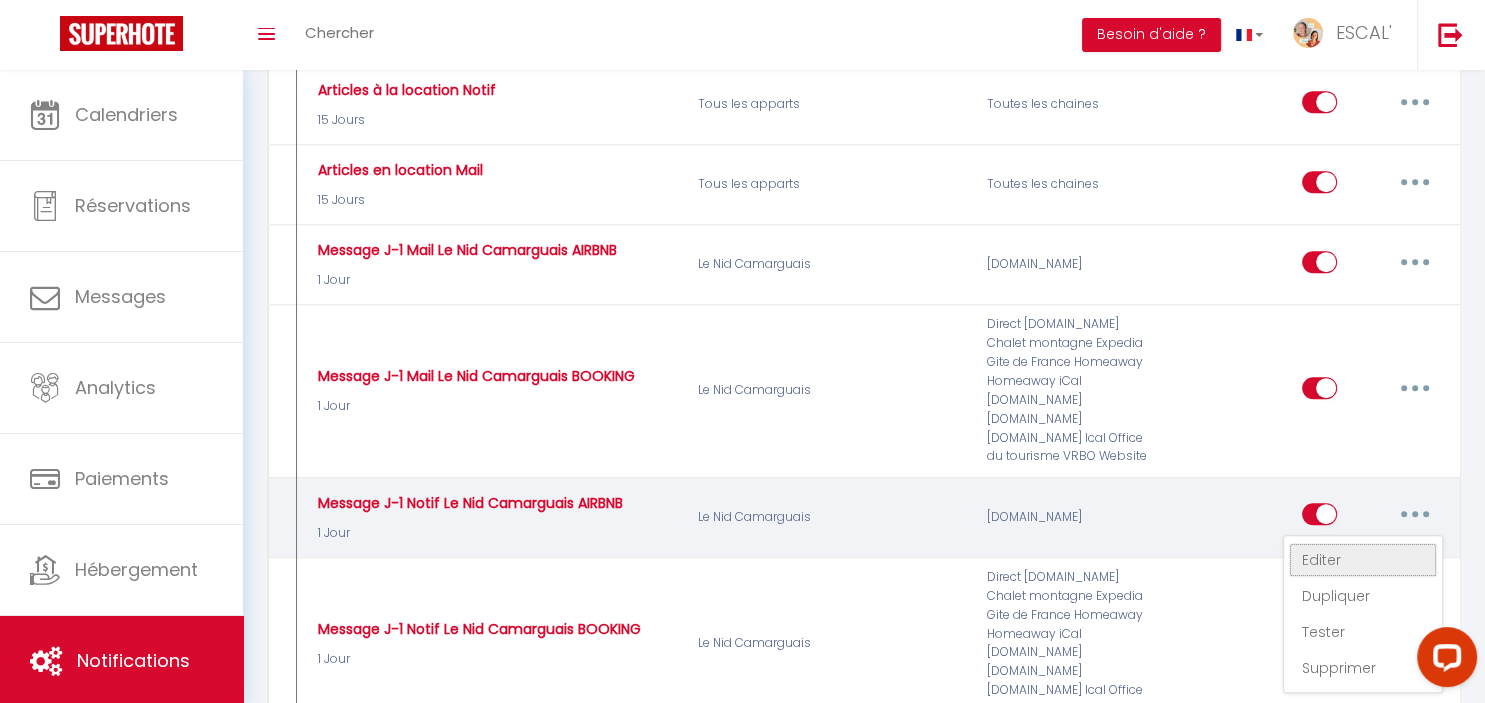 click on "Editer" at bounding box center [1363, 560] 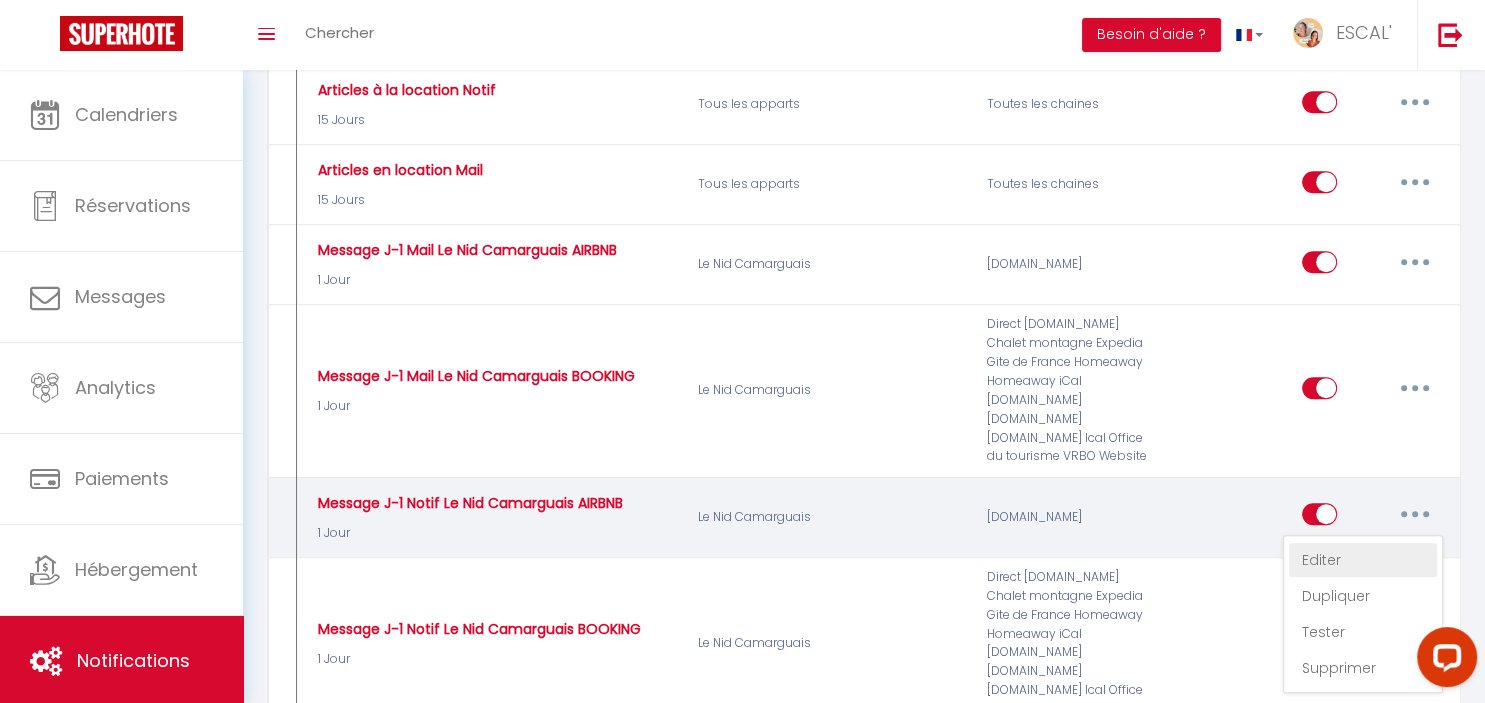 type on "Message J-1 Notif Le Nid Camarguais AIRBNB" 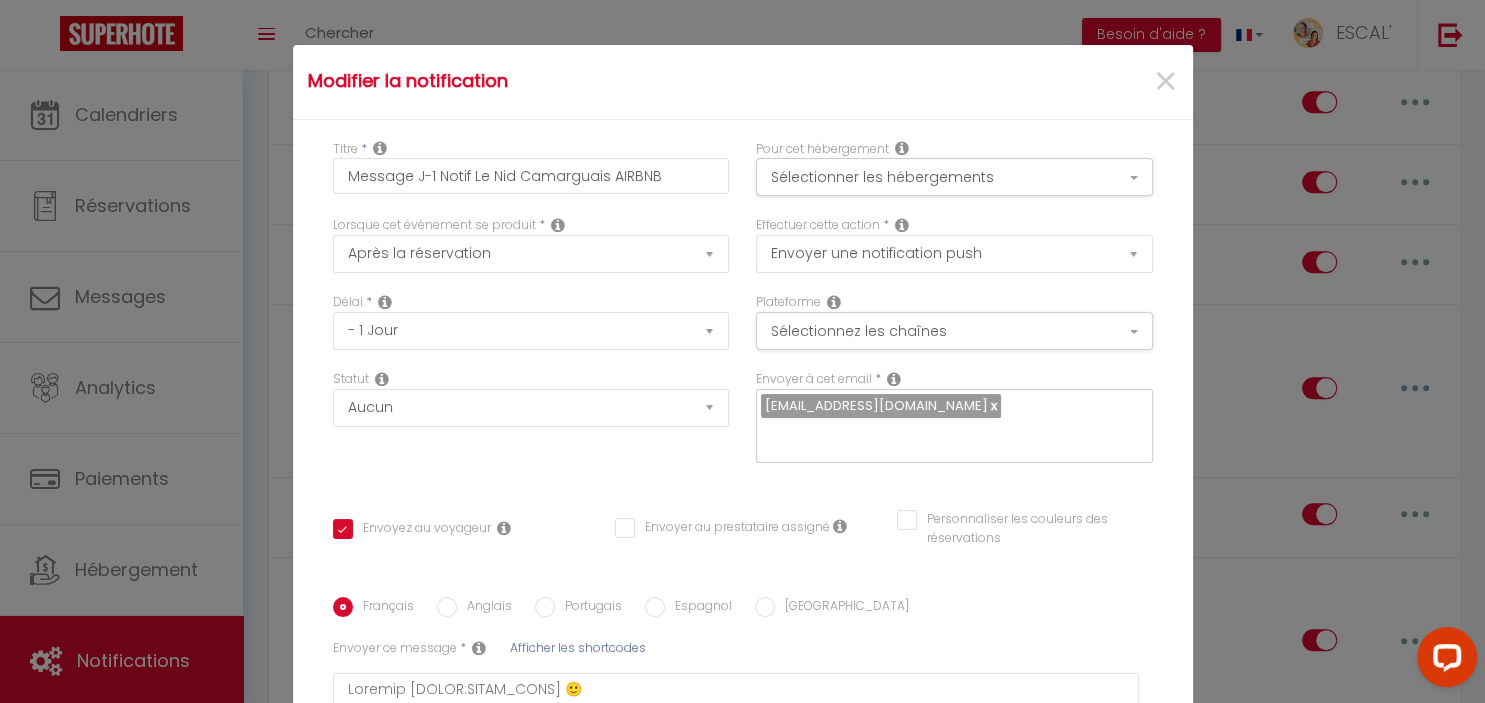 scroll, scrollTop: 242, scrollLeft: 0, axis: vertical 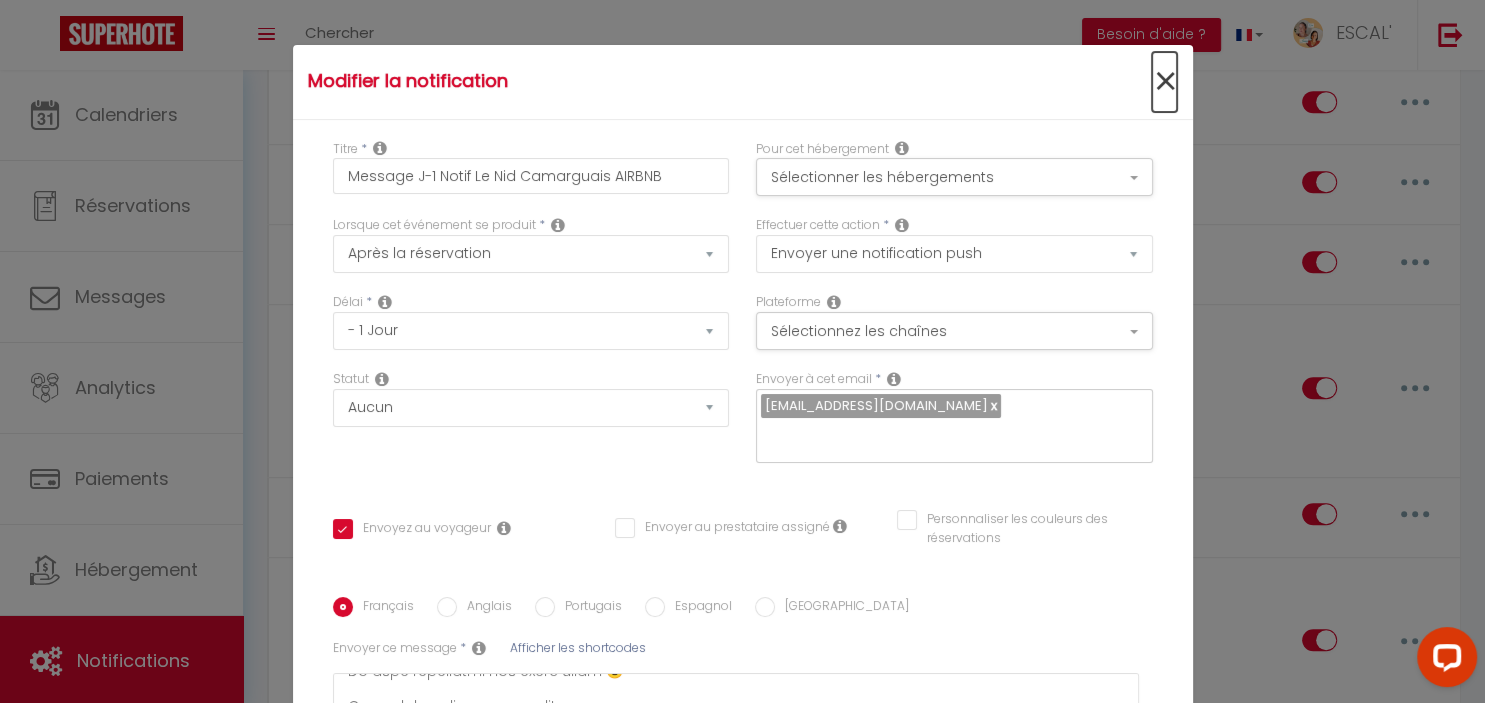 click on "×" at bounding box center (1164, 82) 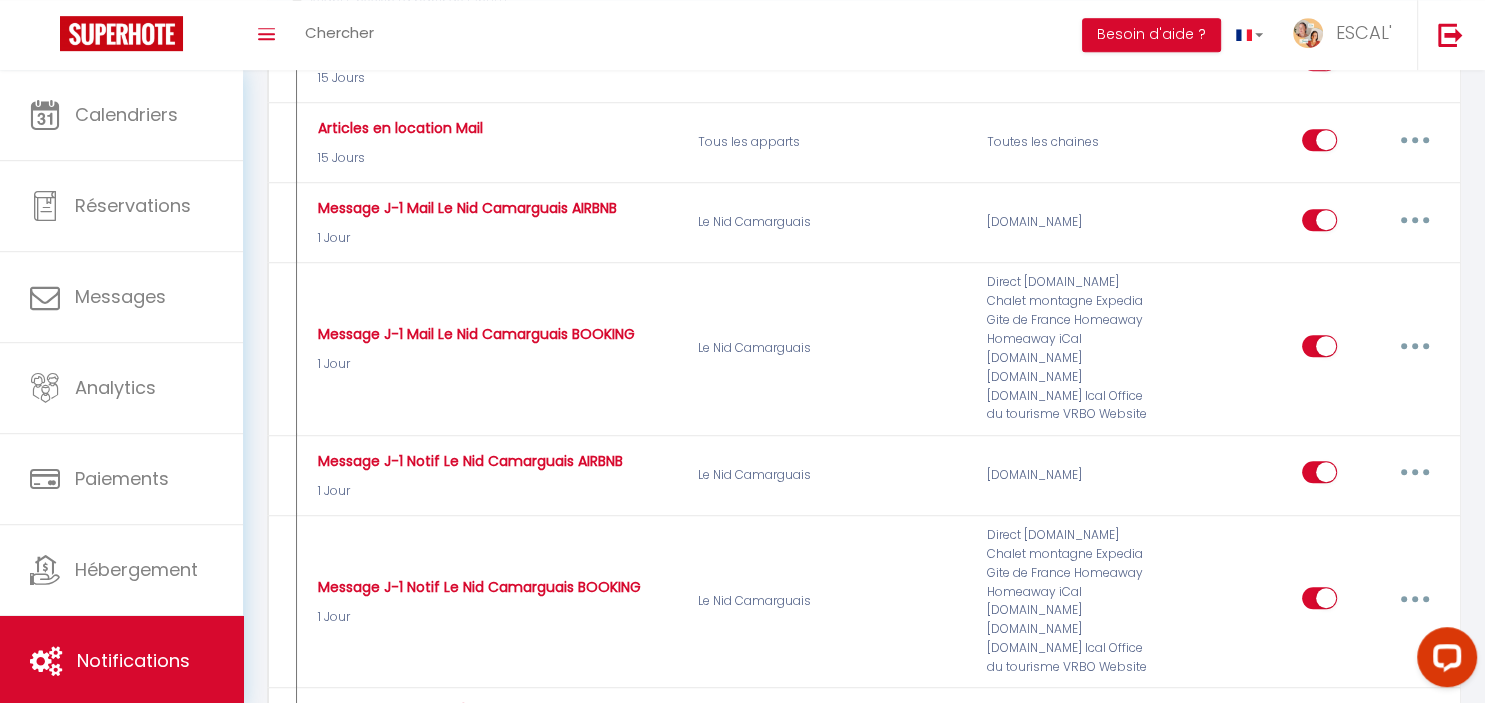 scroll, scrollTop: 1058, scrollLeft: 0, axis: vertical 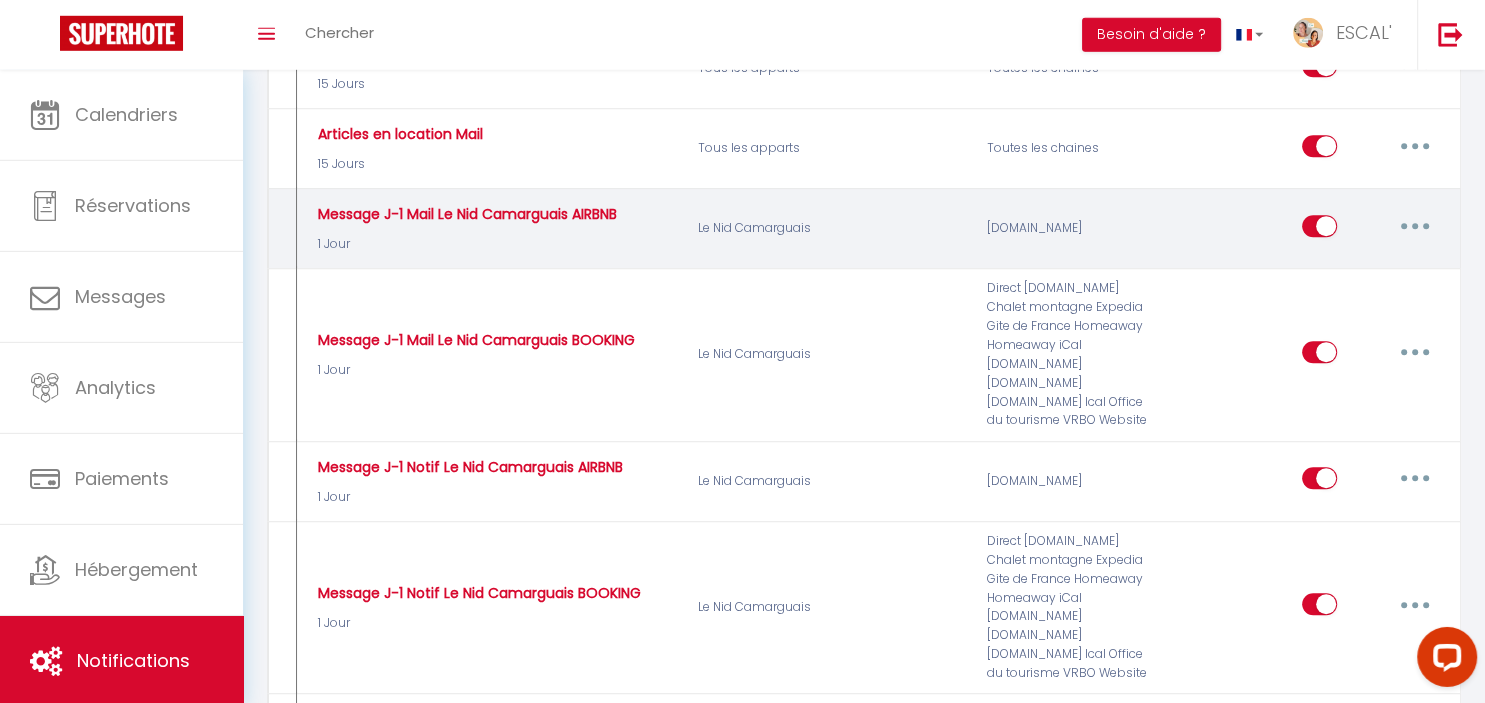 click at bounding box center [1415, 226] 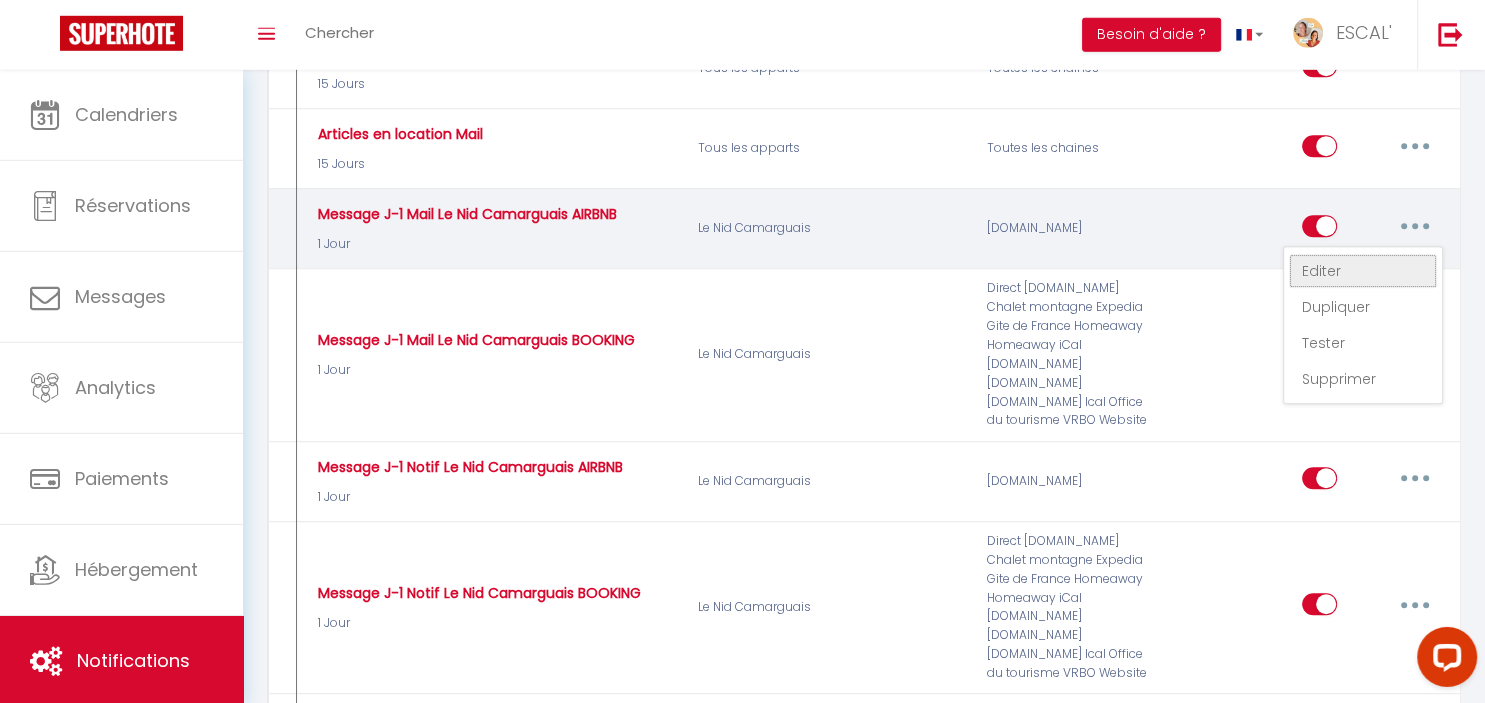 click on "Editer" at bounding box center (1363, 271) 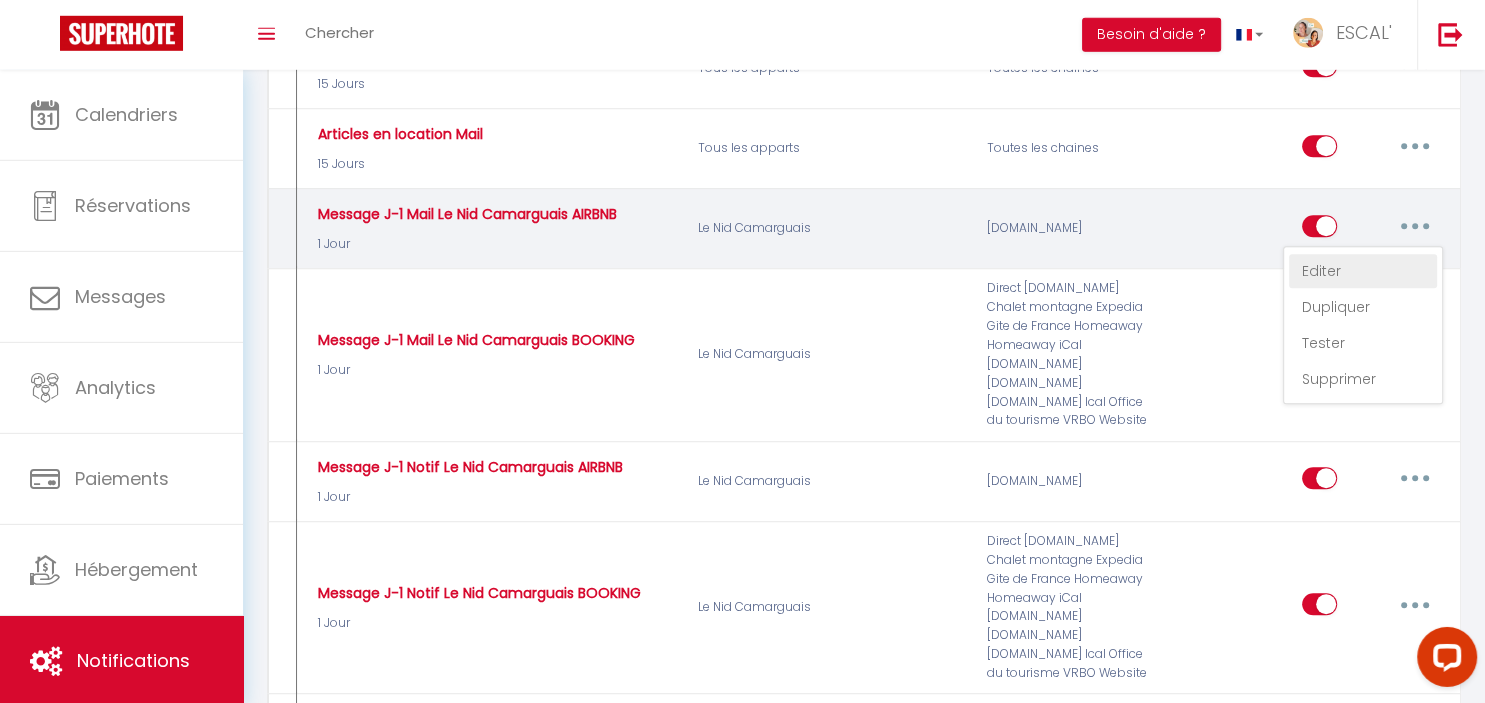 type on "Message J-1 Mail Le Nid Camarguais AIRBNB" 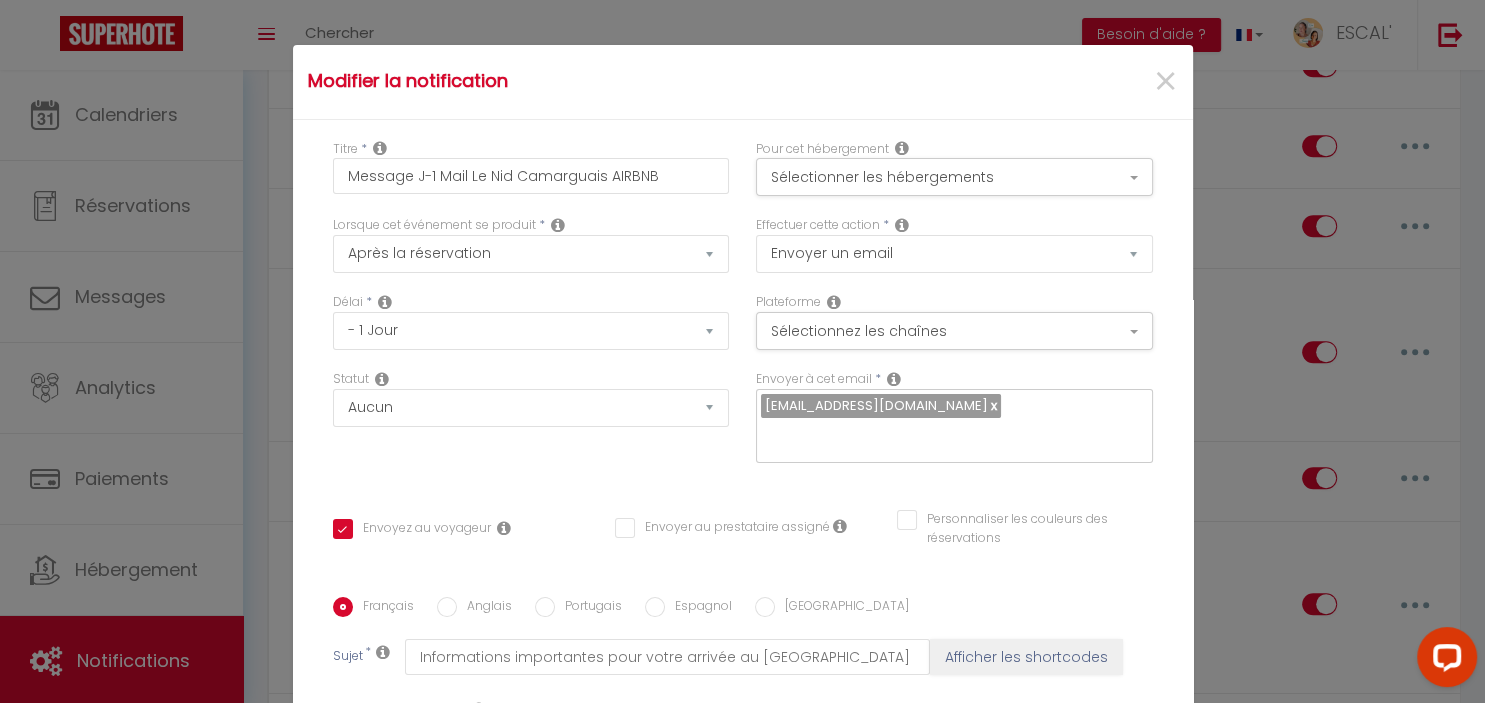scroll, scrollTop: 393, scrollLeft: 0, axis: vertical 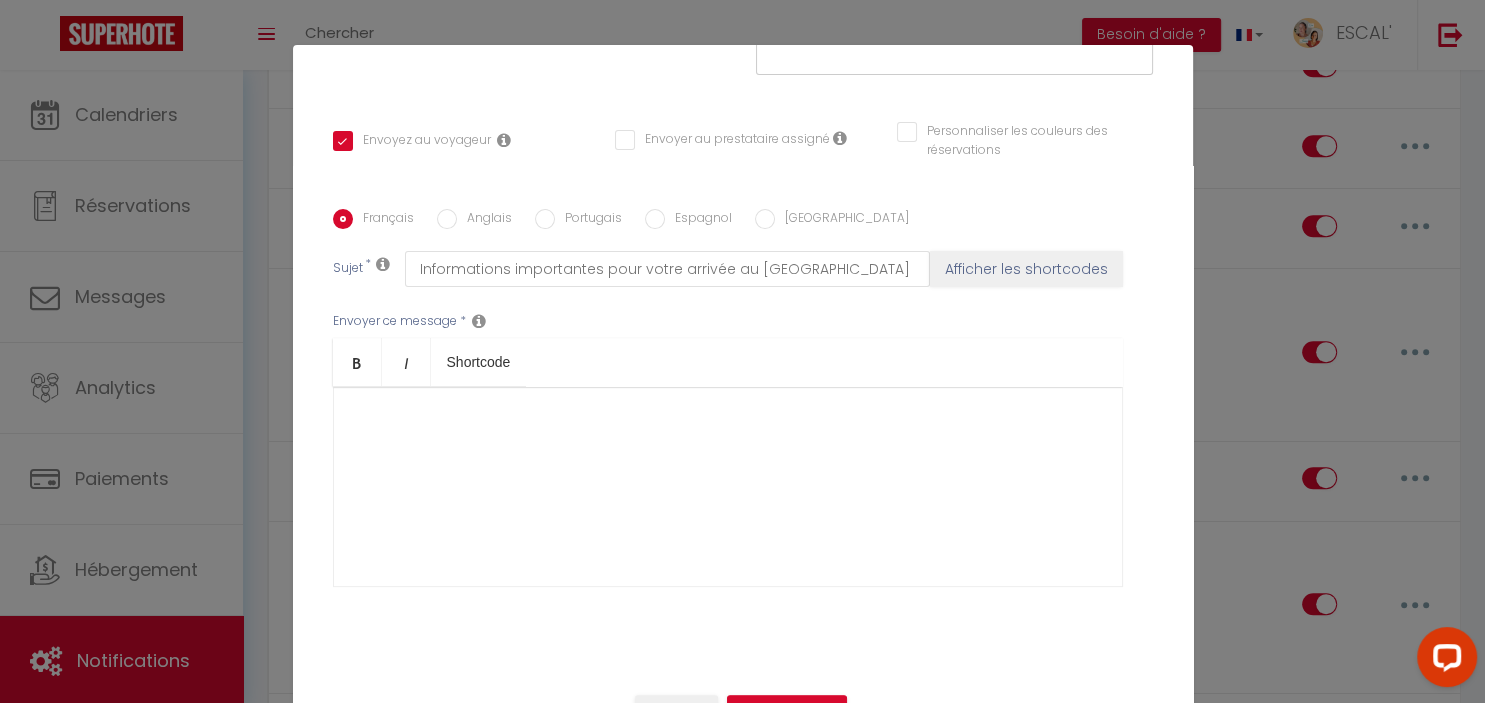 click on "​" at bounding box center (728, 487) 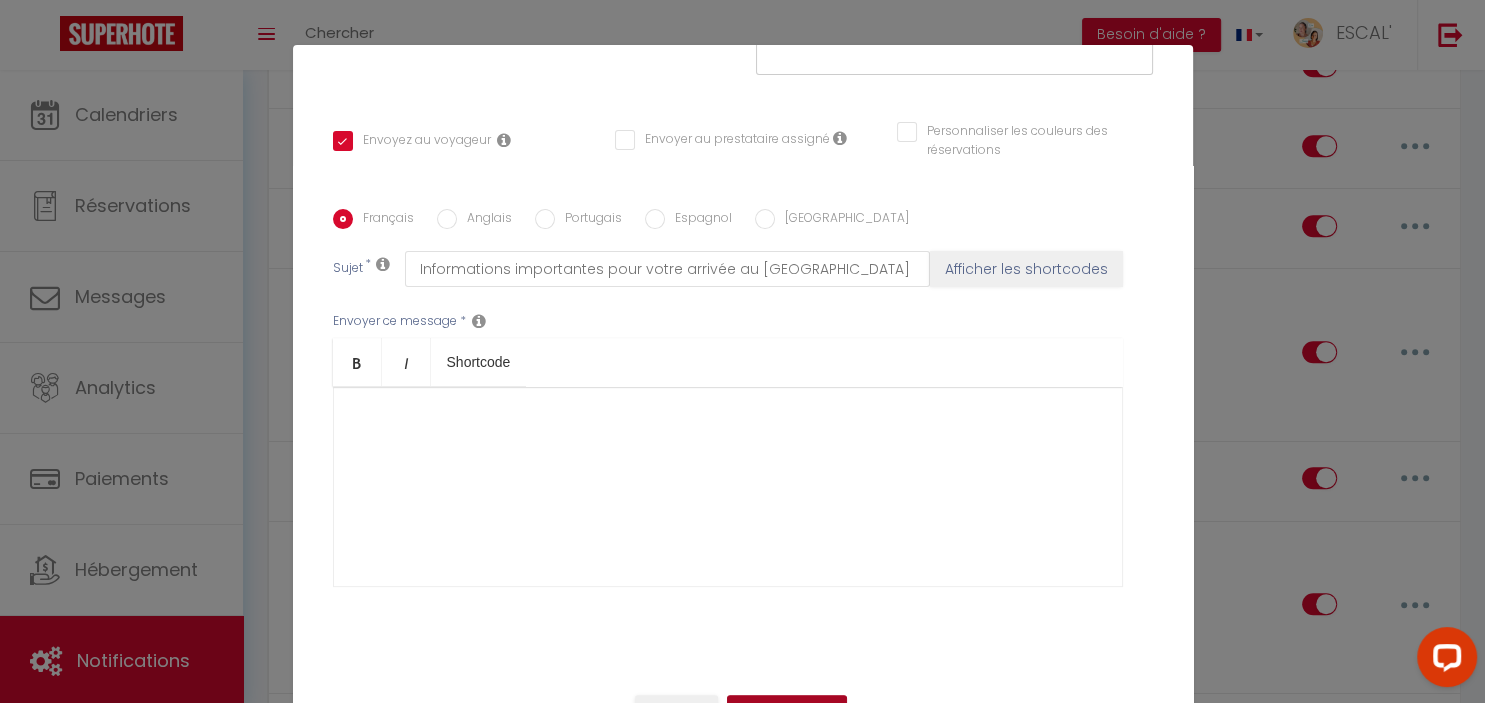 click on "Mettre à jour" at bounding box center (787, 712) 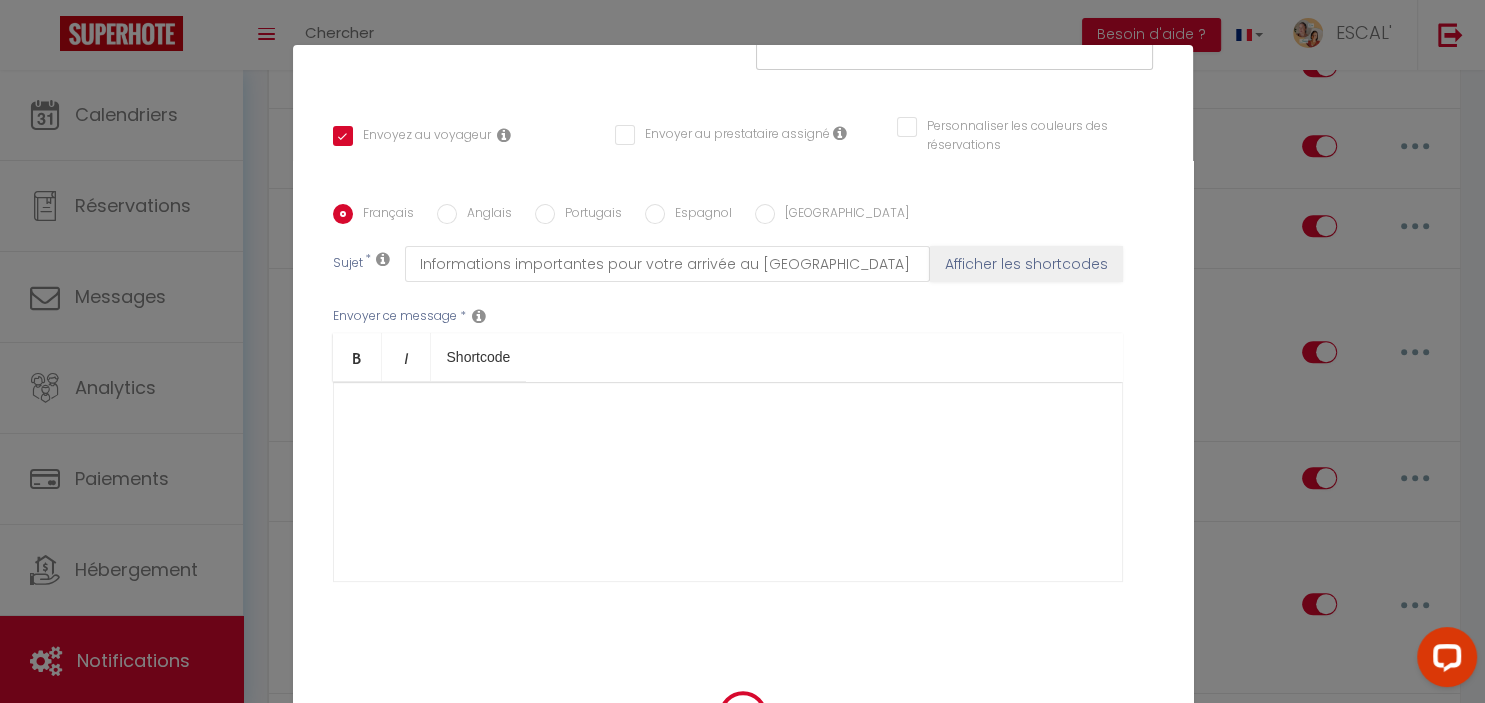 checkbox on "true" 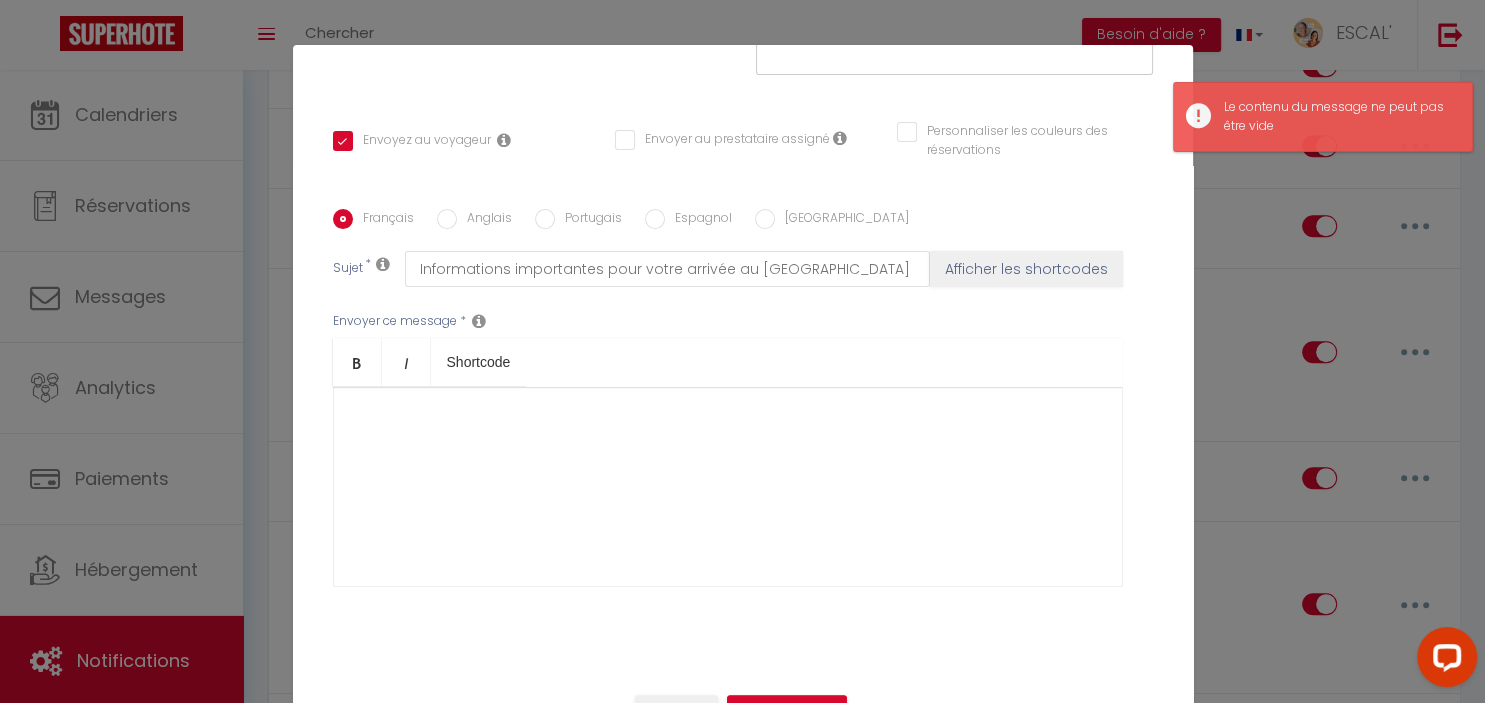 scroll, scrollTop: 0, scrollLeft: 0, axis: both 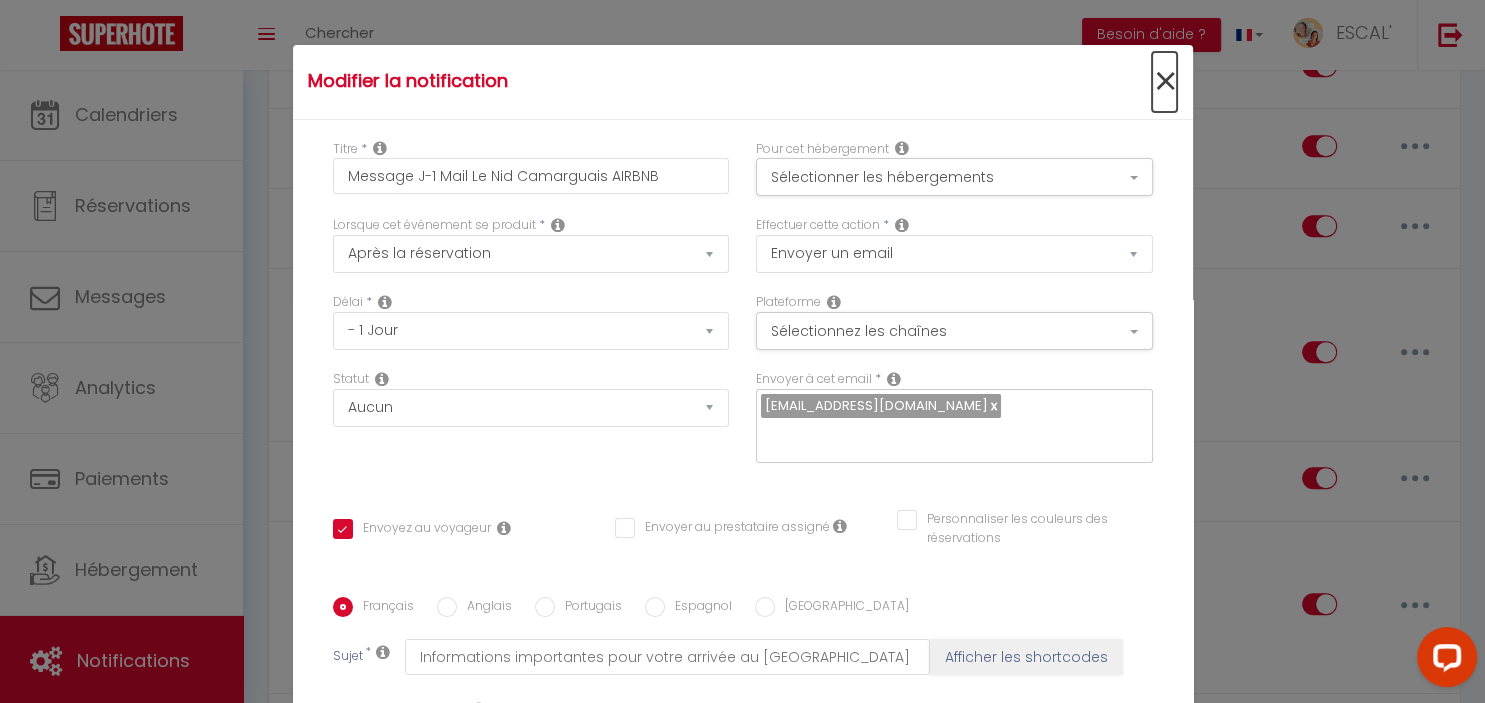 click on "×" at bounding box center [1164, 82] 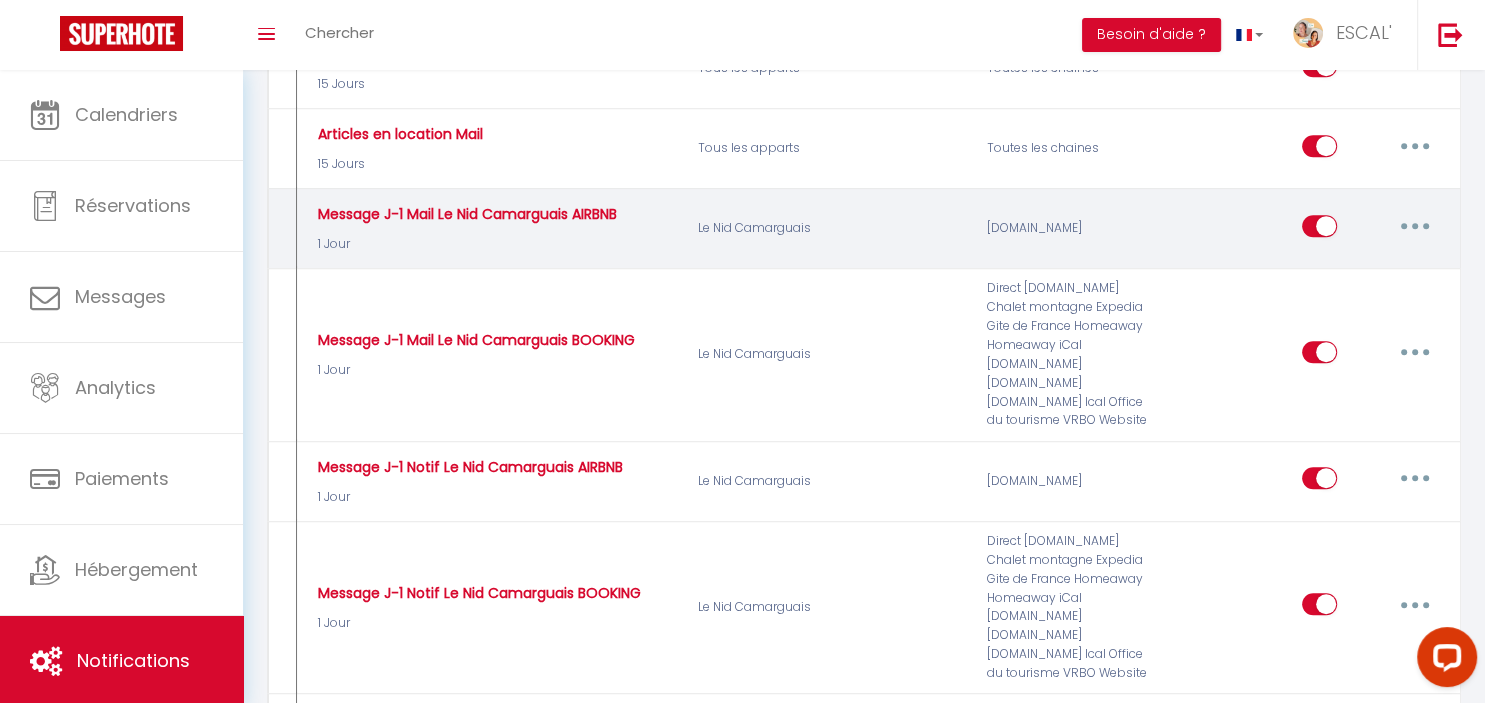 click at bounding box center (1415, 226) 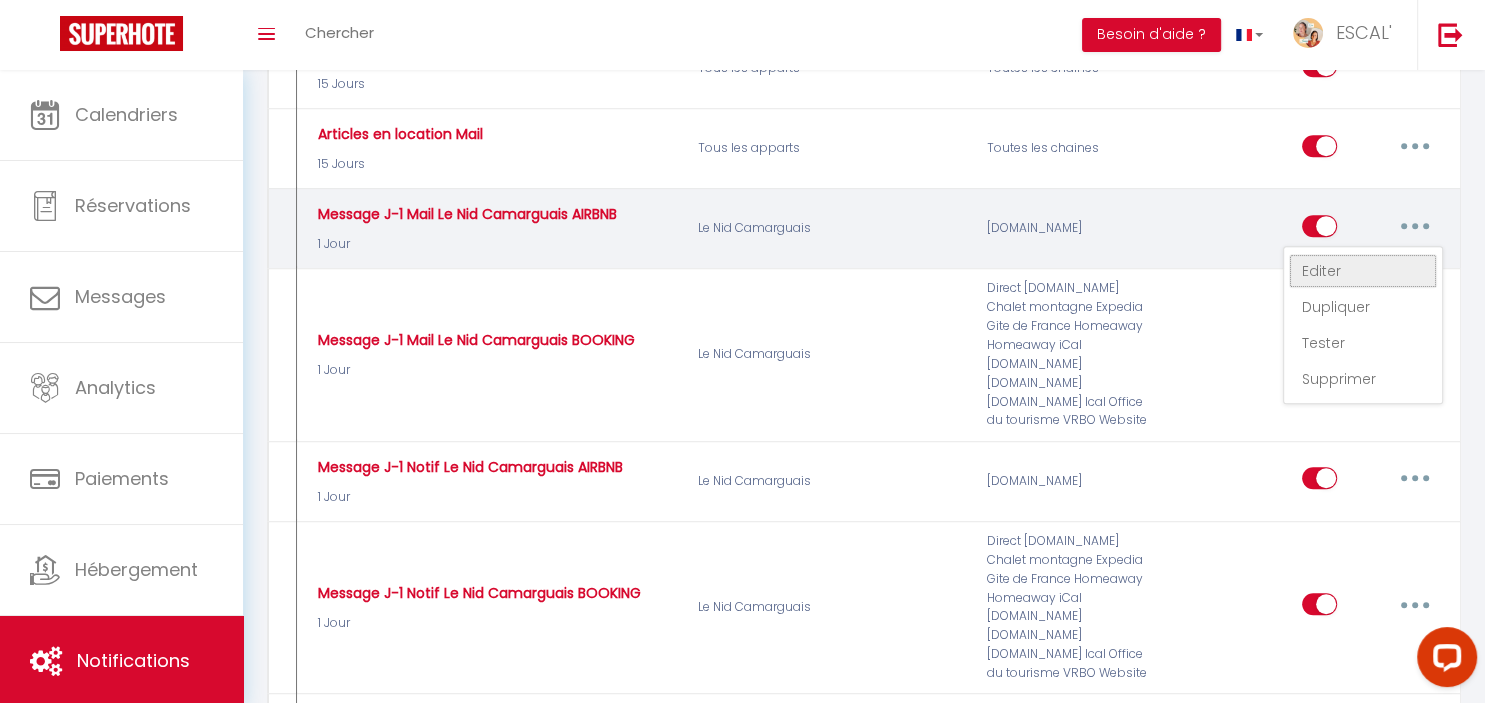 click on "Editer" at bounding box center (1363, 271) 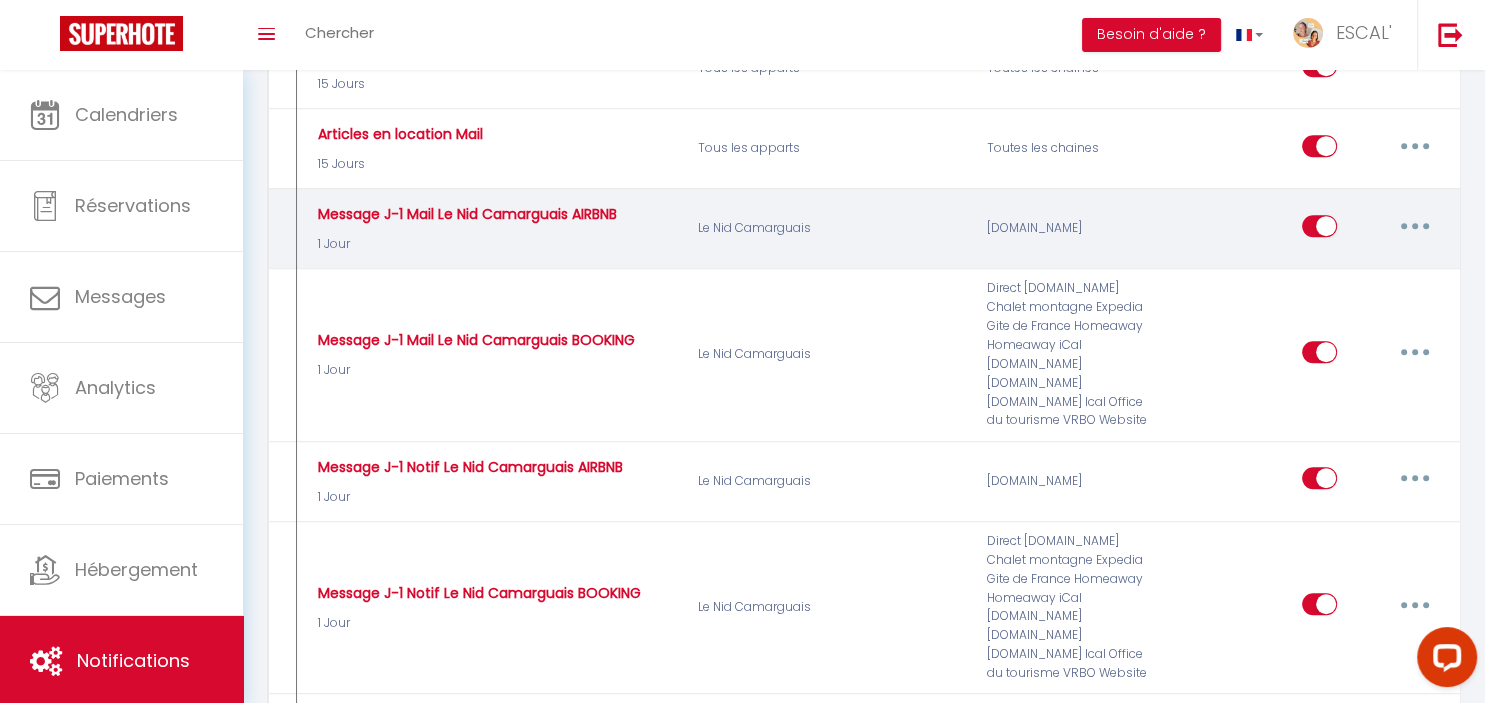 checkbox on "true" 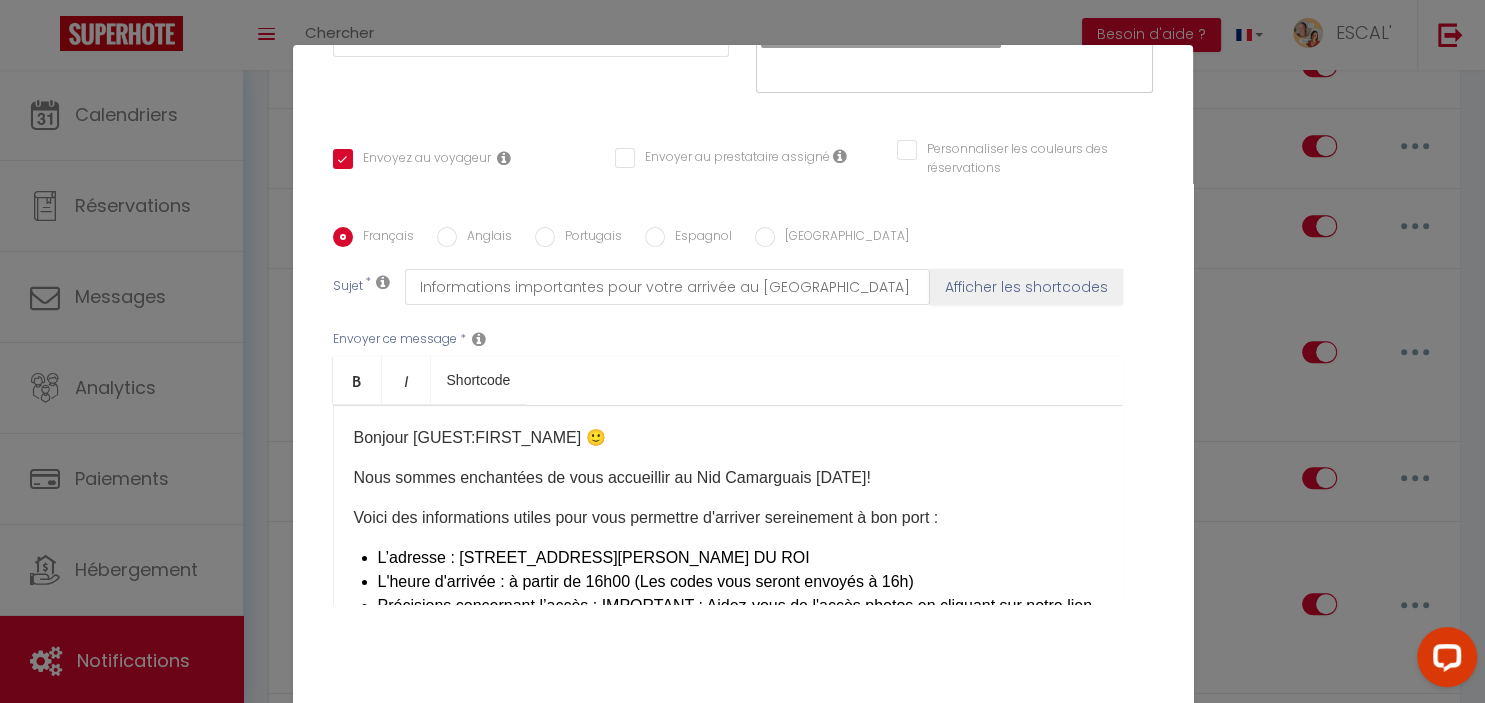 scroll, scrollTop: 393, scrollLeft: 0, axis: vertical 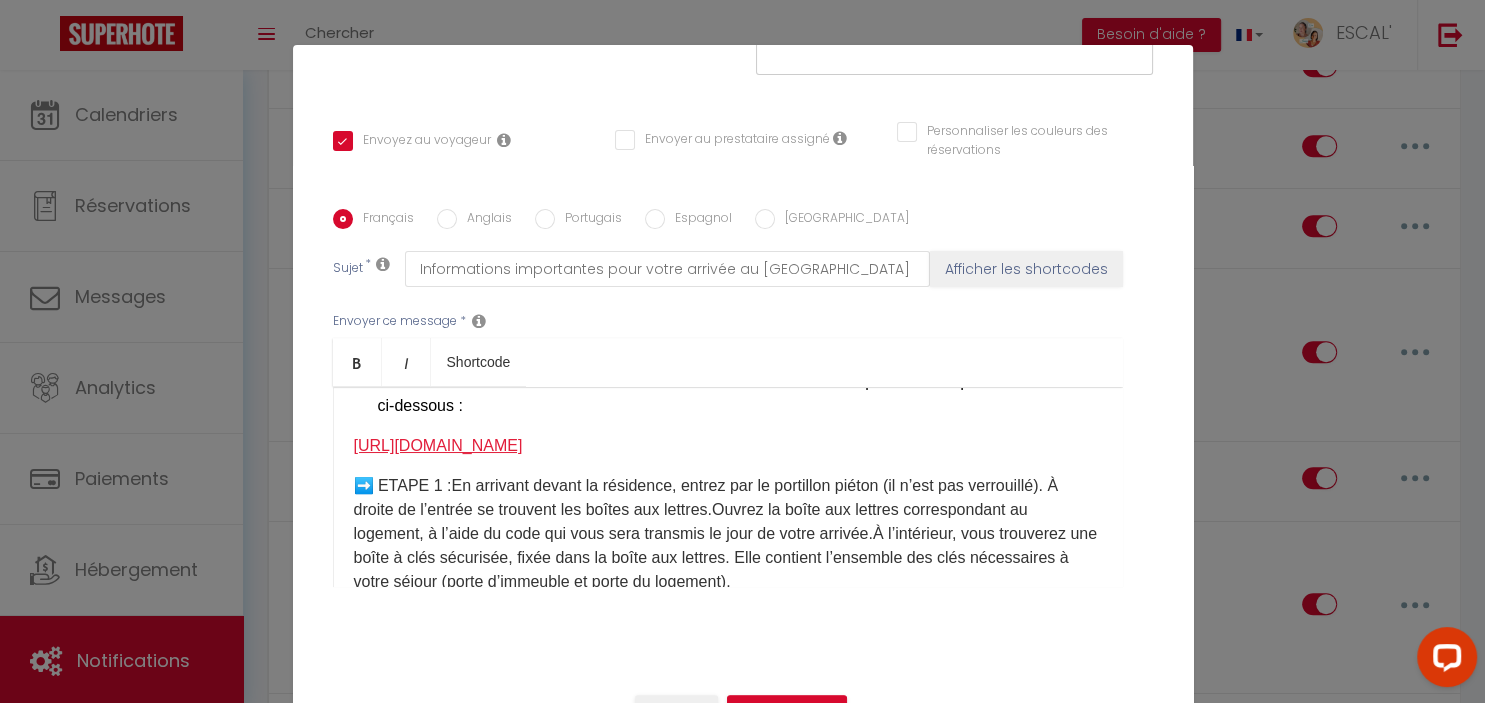 click on "[URL][DOMAIN_NAME]" at bounding box center [438, 445] 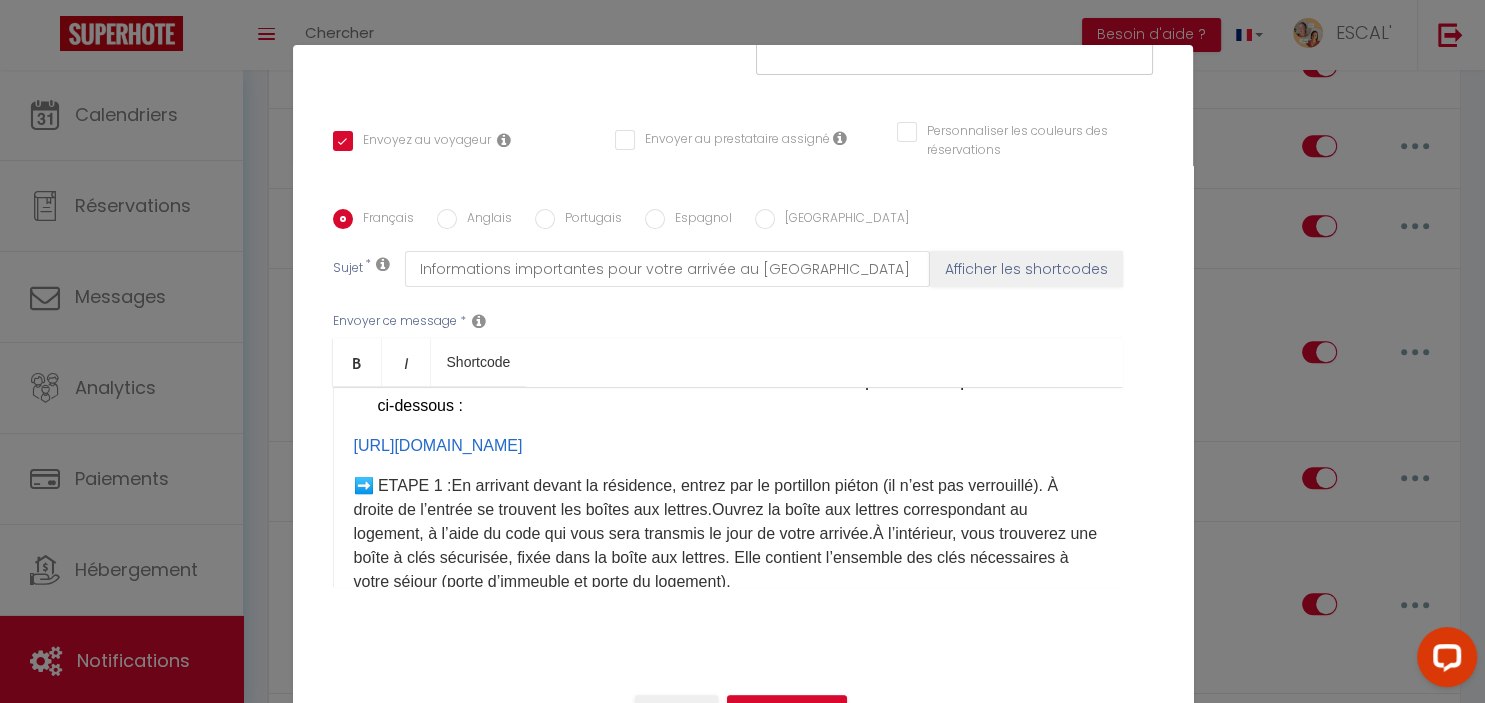 scroll, scrollTop: 0, scrollLeft: 0, axis: both 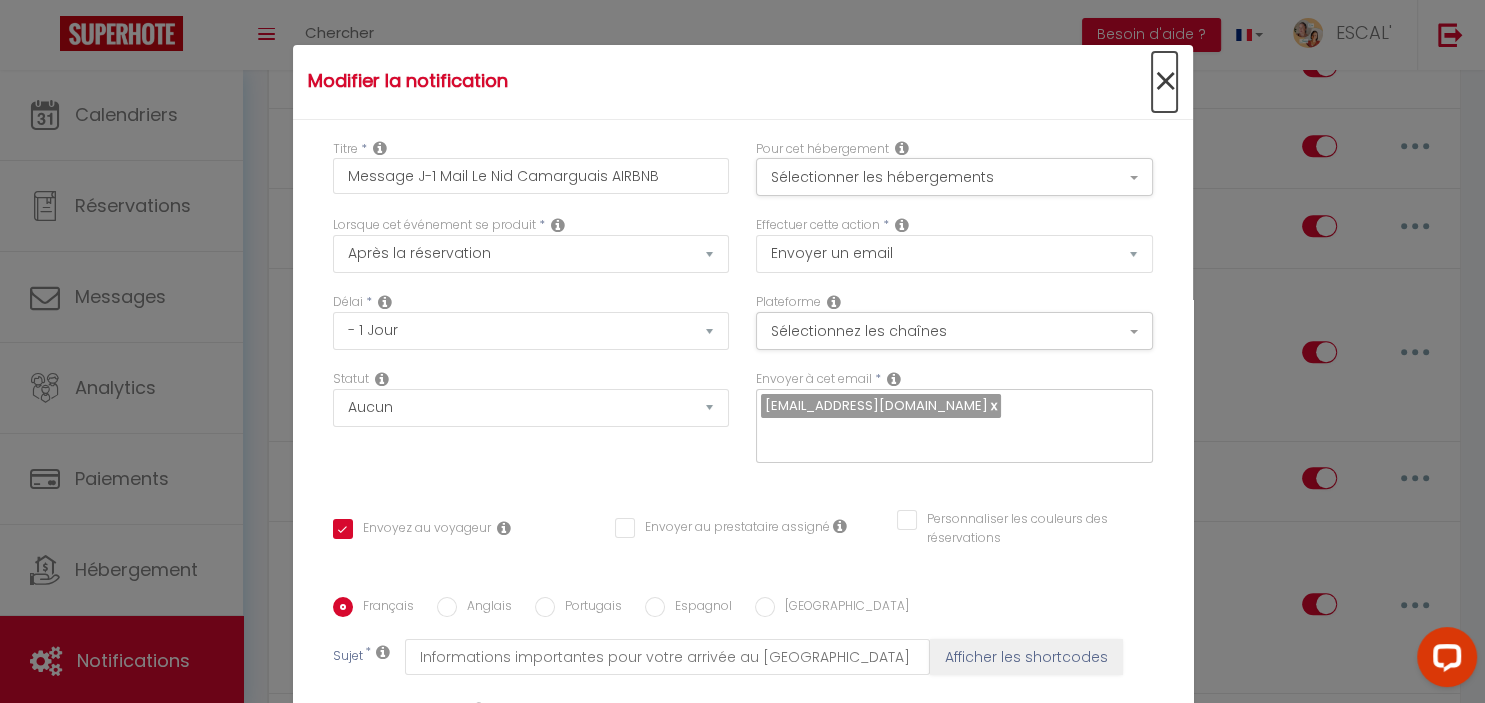 click on "×" at bounding box center (1164, 82) 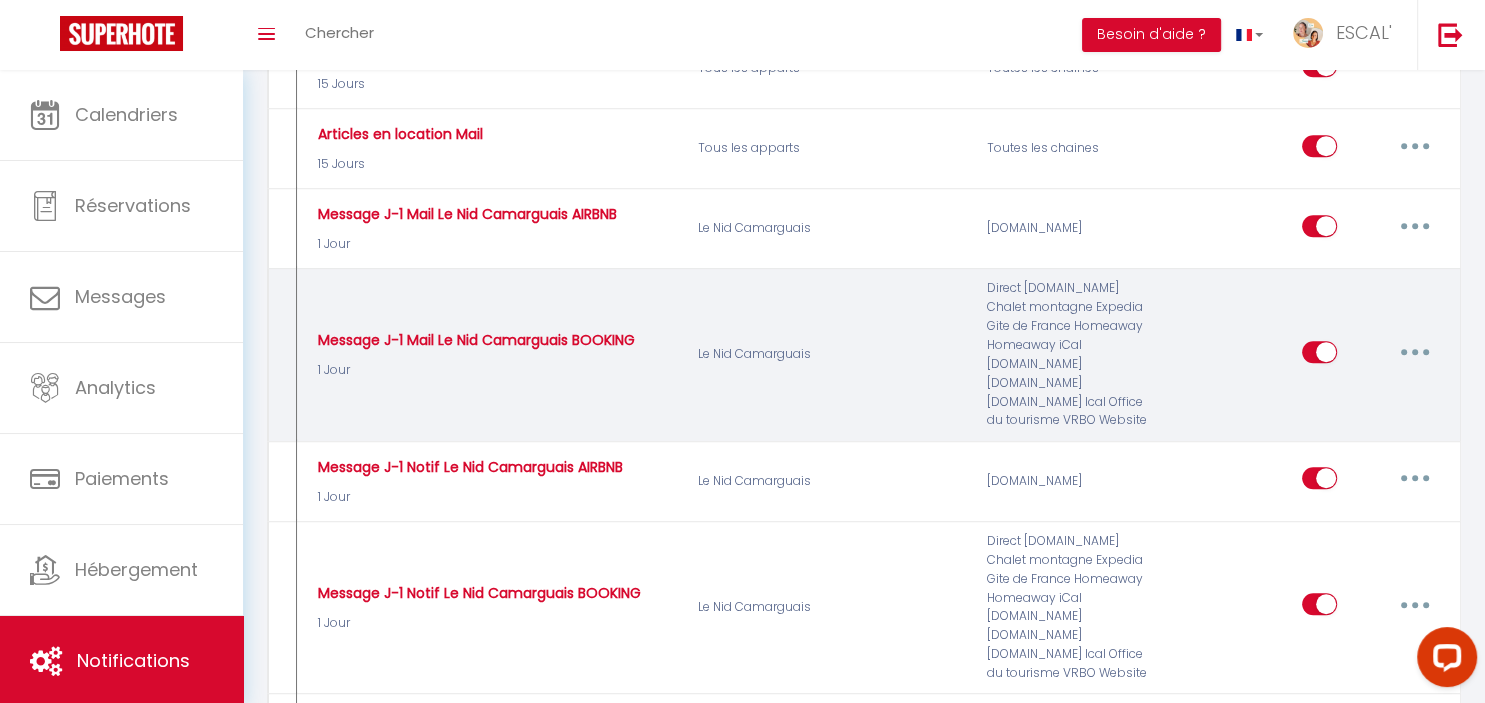 click at bounding box center [1415, 352] 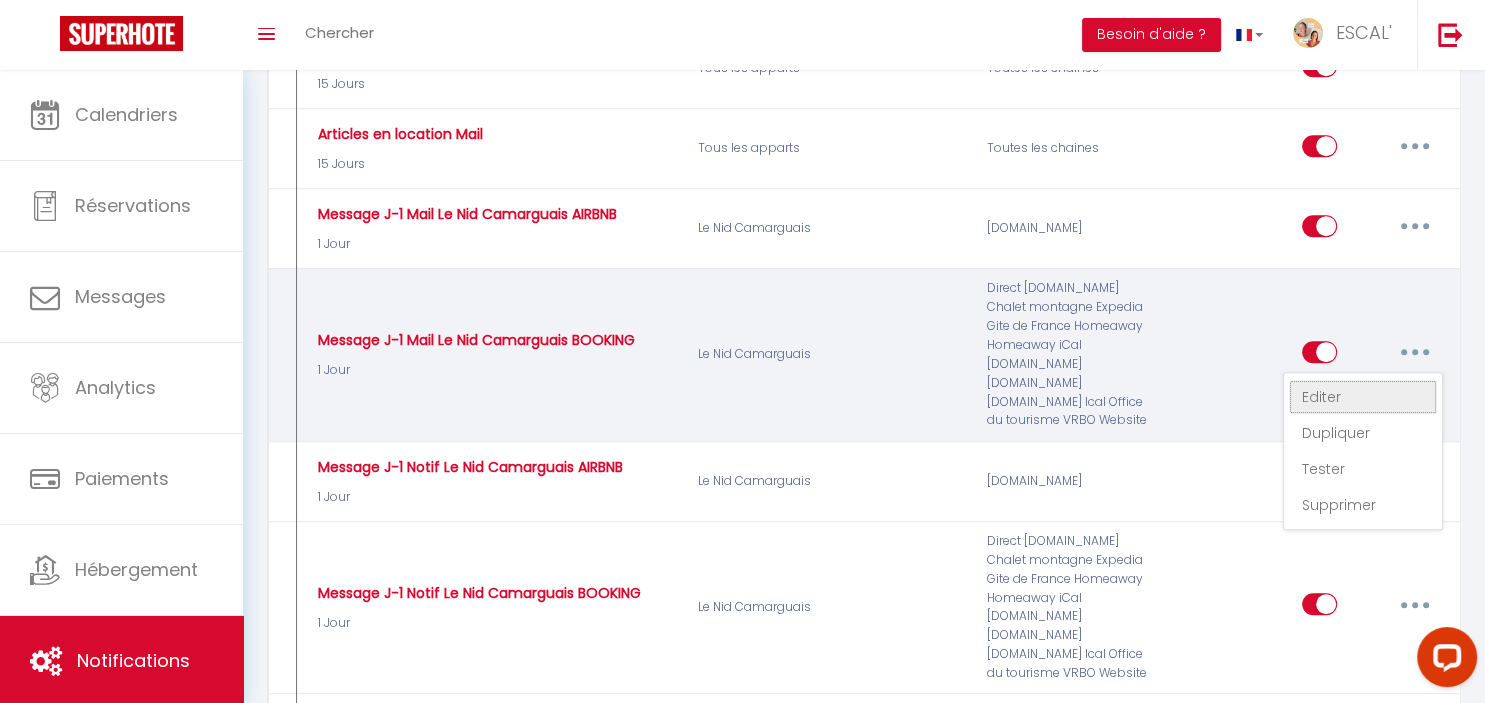 click on "Editer" at bounding box center (1363, 397) 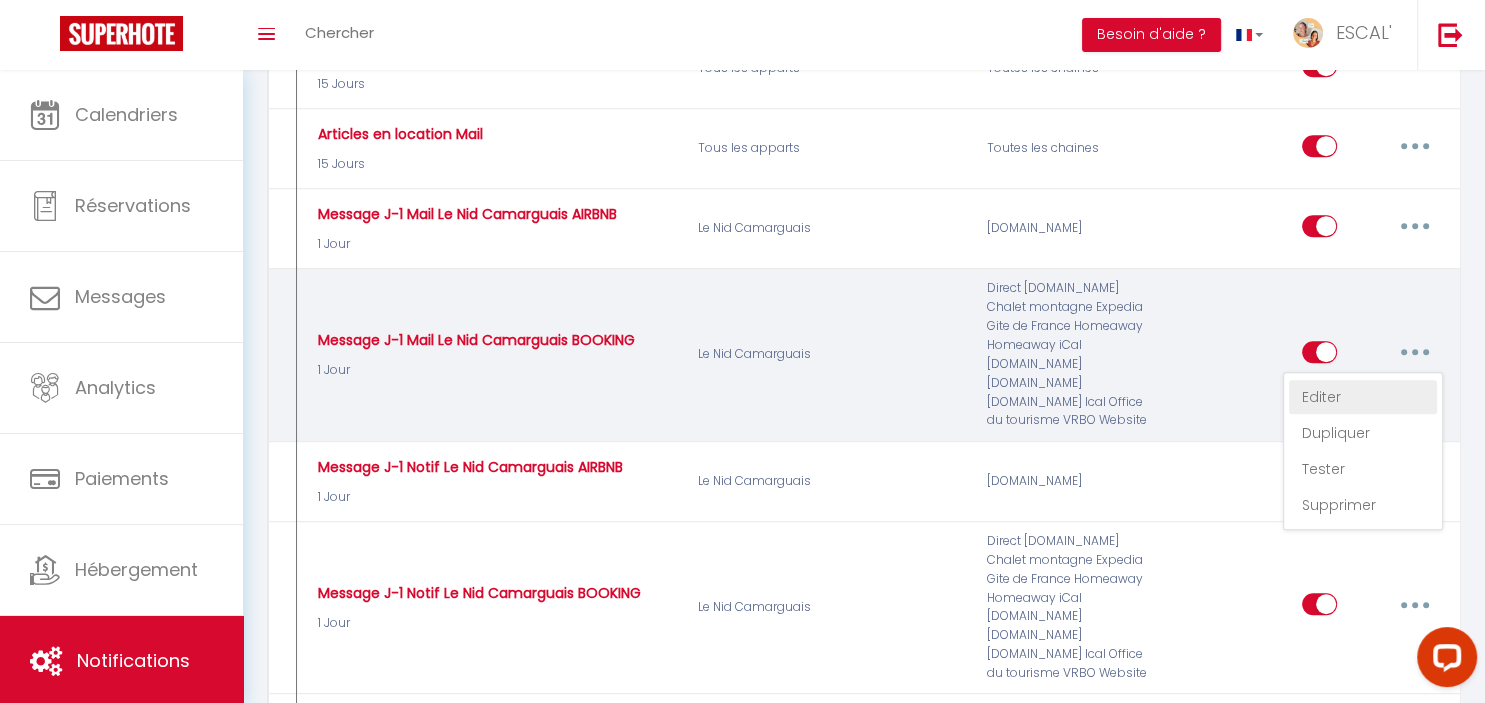 type on "Message J-1 Mail Le Nid Camarguais BOOKING" 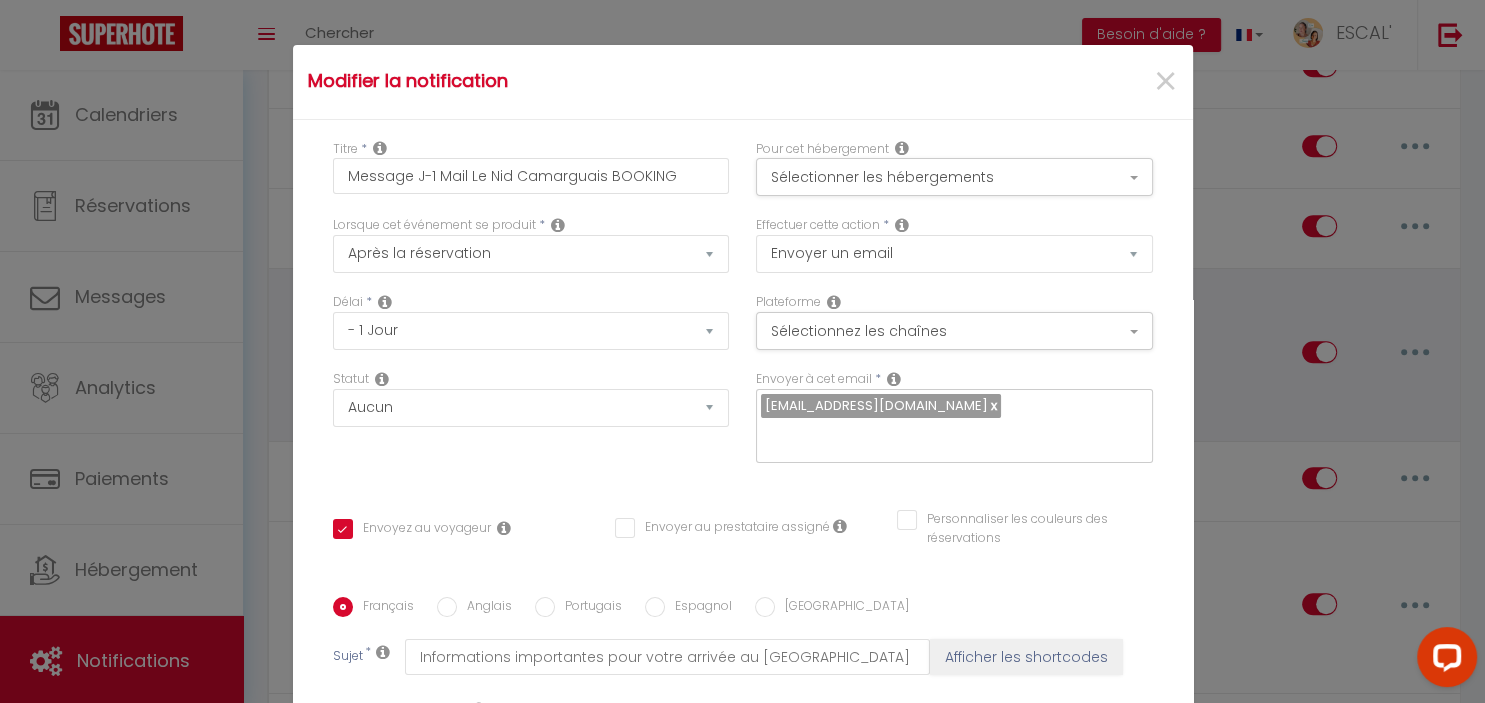 scroll, scrollTop: 206, scrollLeft: 0, axis: vertical 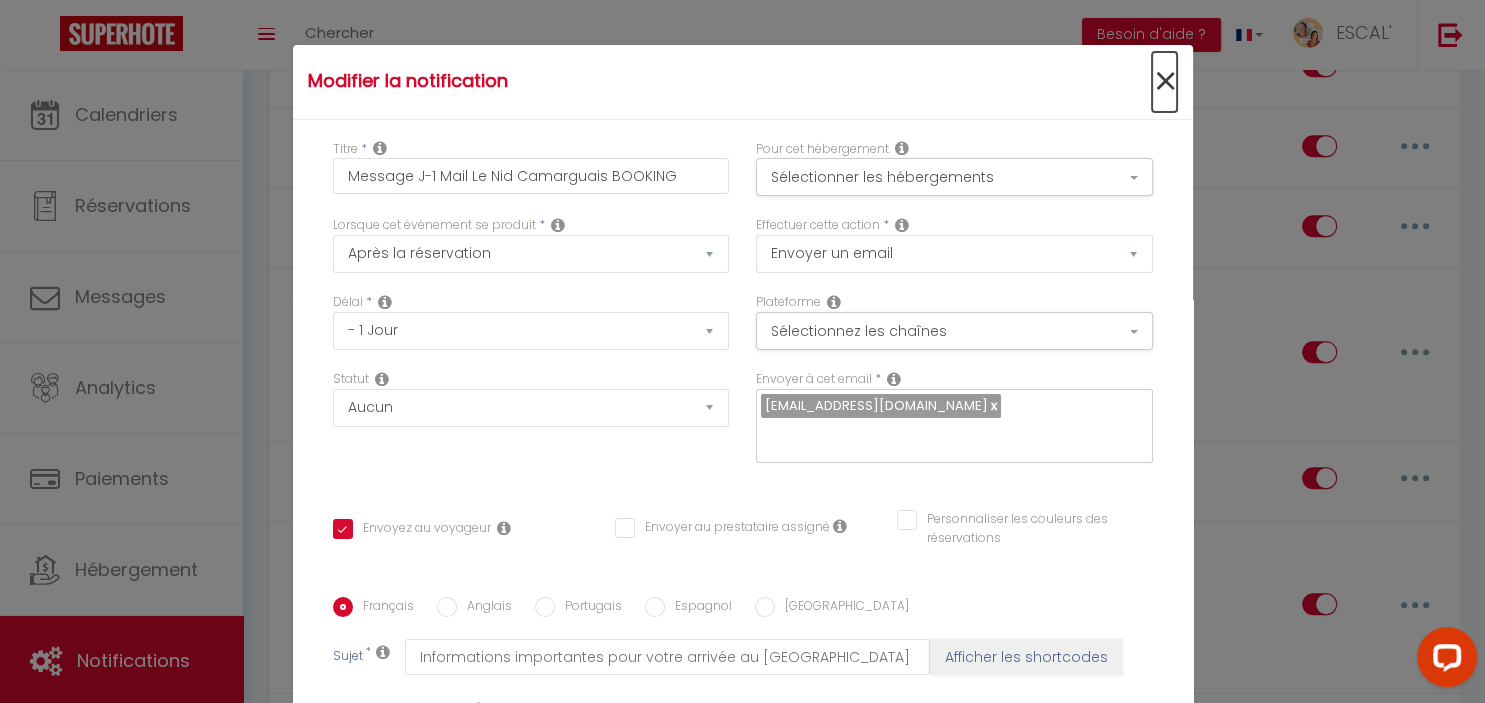 click on "×" at bounding box center [1164, 82] 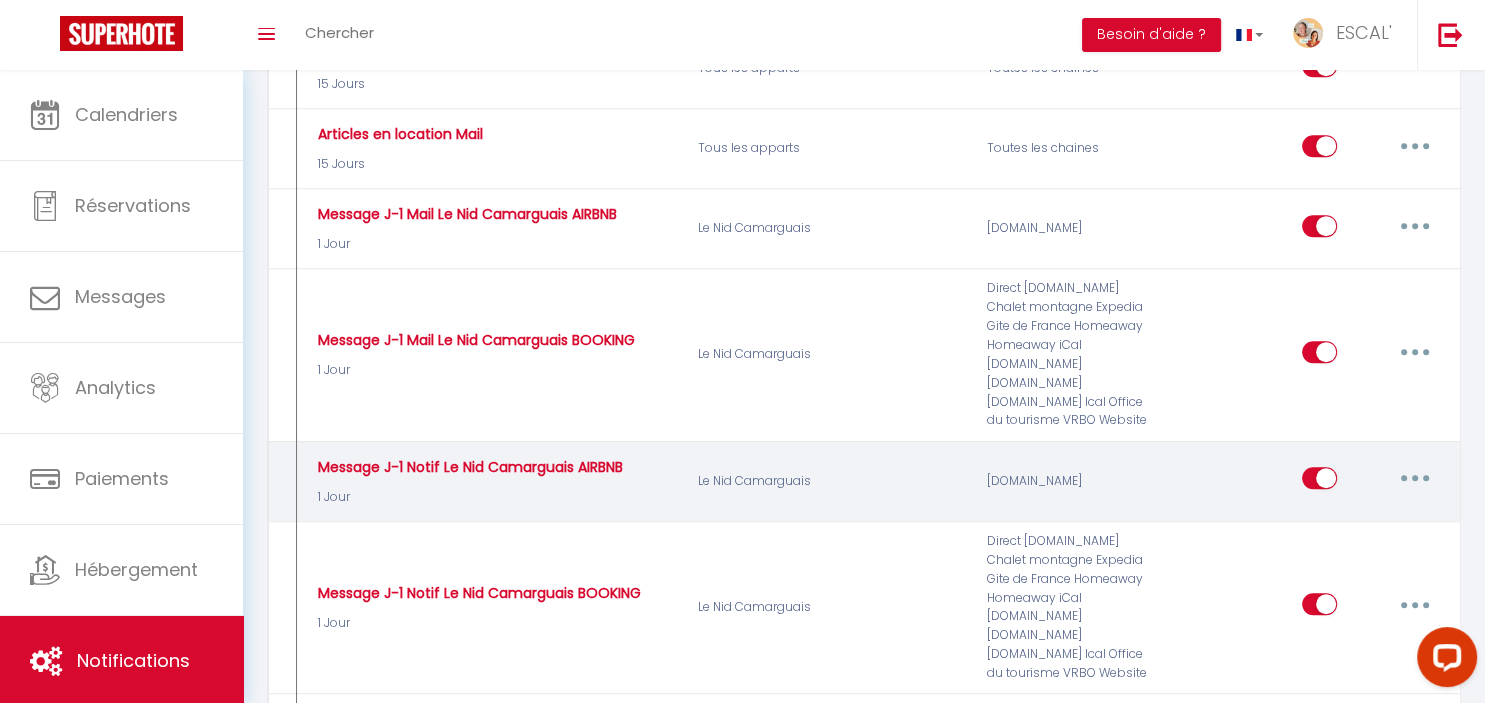 click at bounding box center (1415, 478) 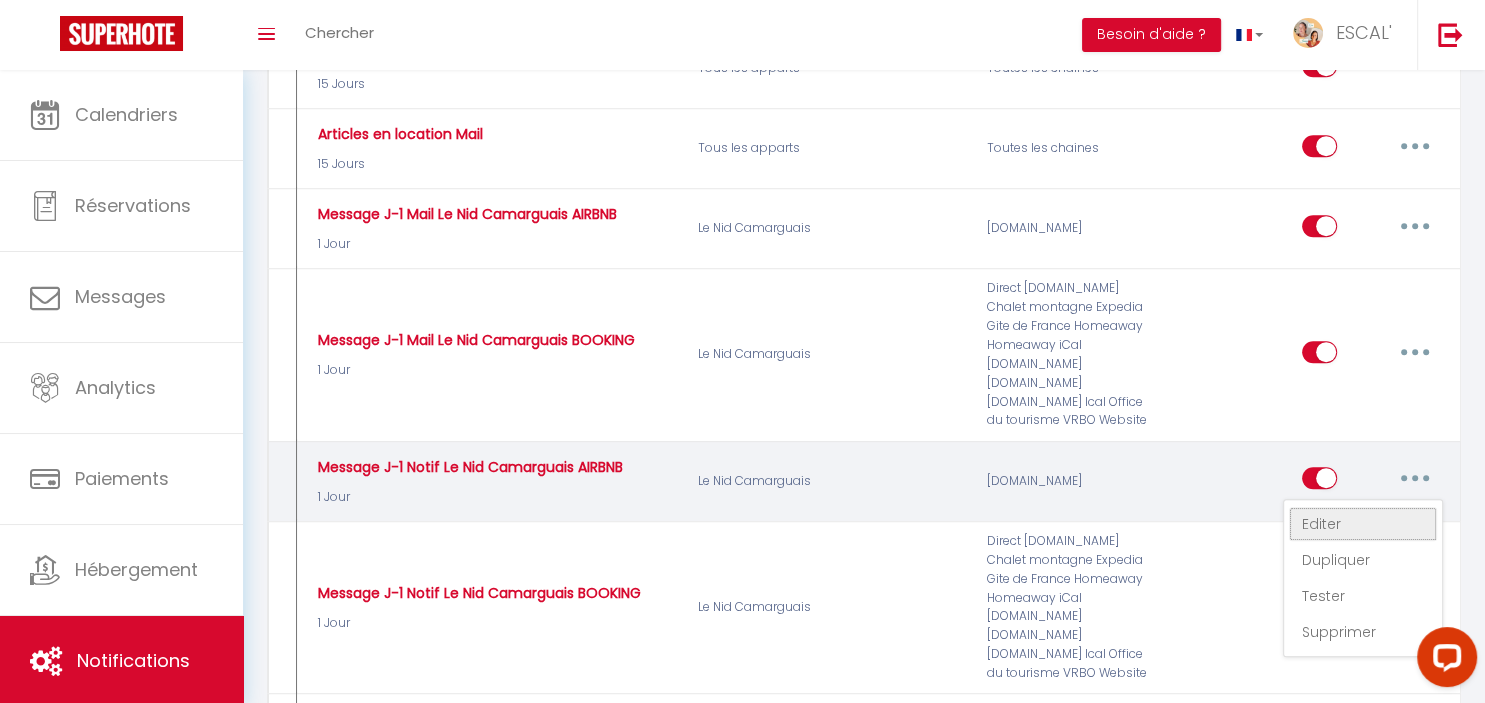 click on "Editer" at bounding box center (1363, 524) 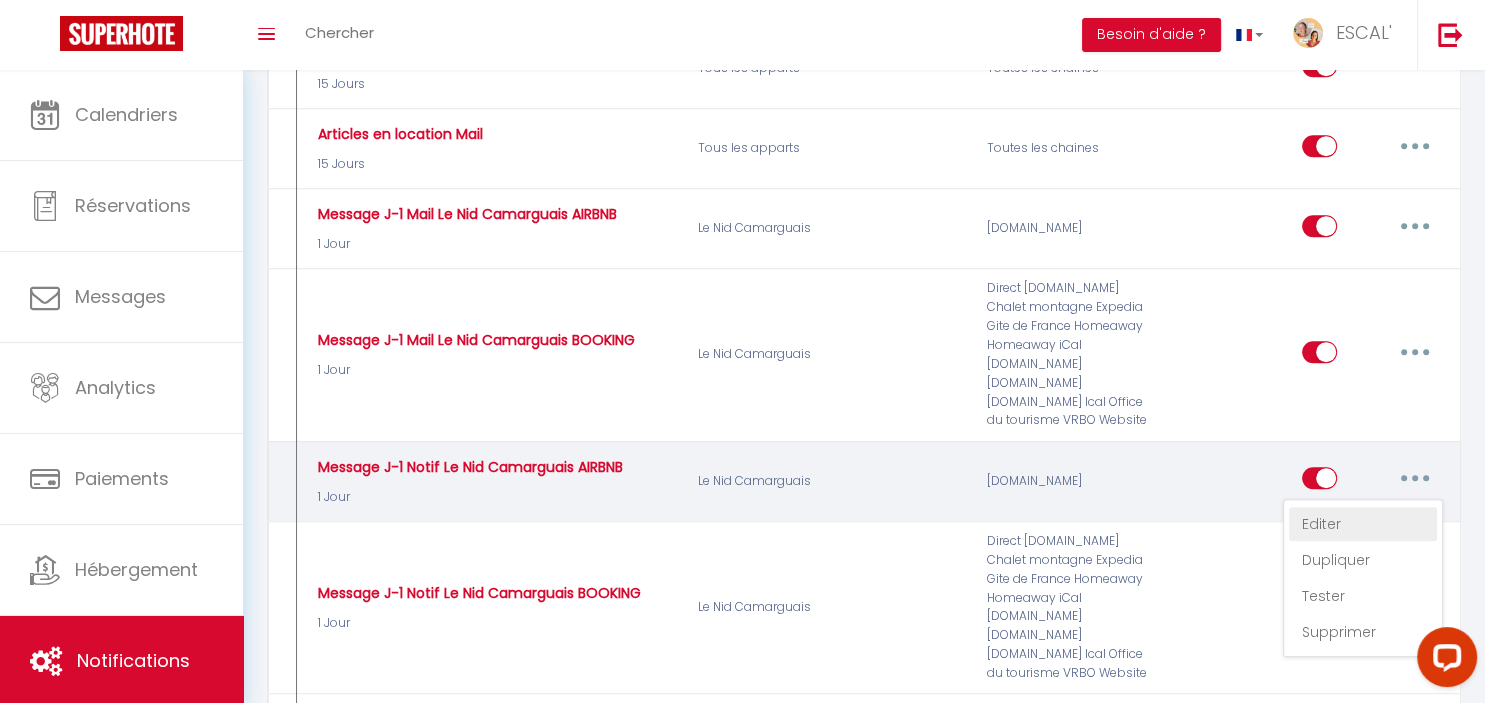 type on "Message J-1 Notif Le Nid Camarguais AIRBNB" 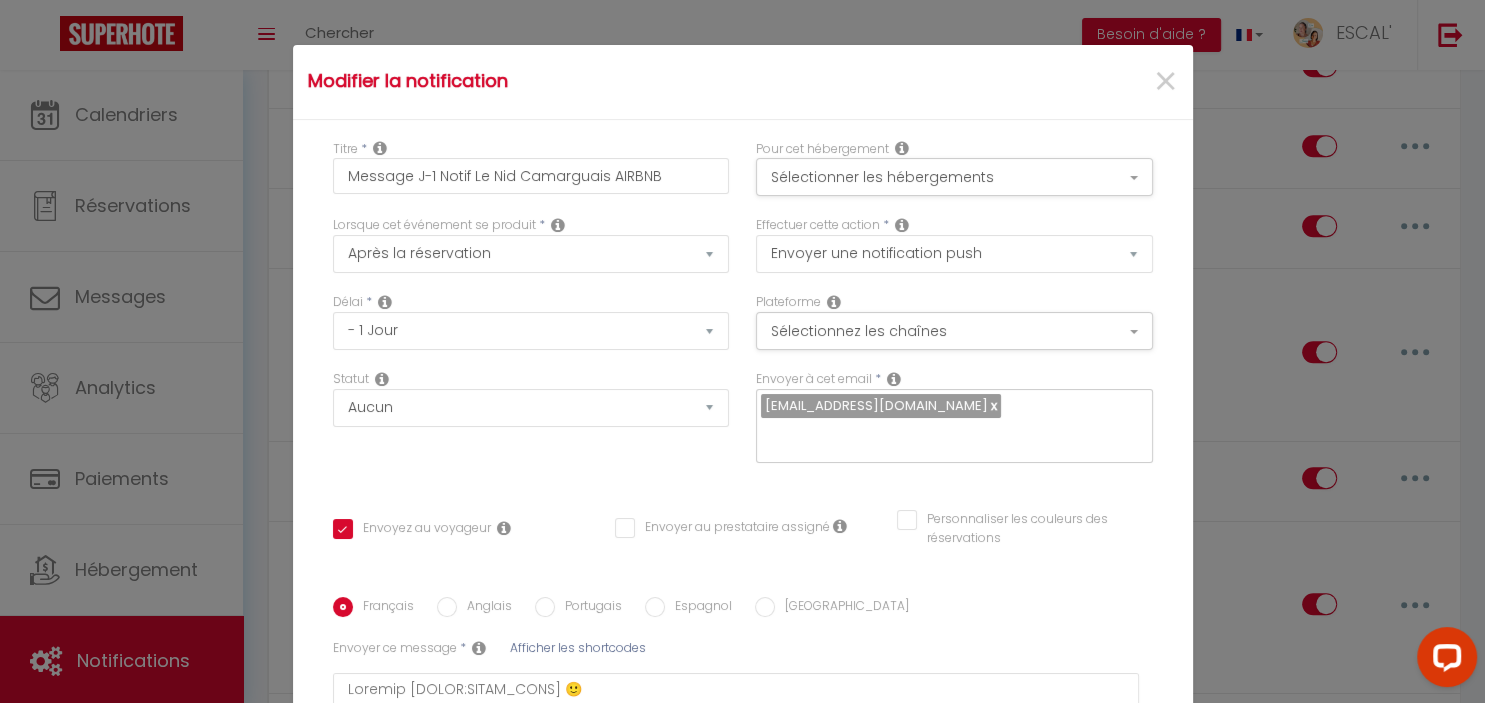 scroll, scrollTop: 242, scrollLeft: 0, axis: vertical 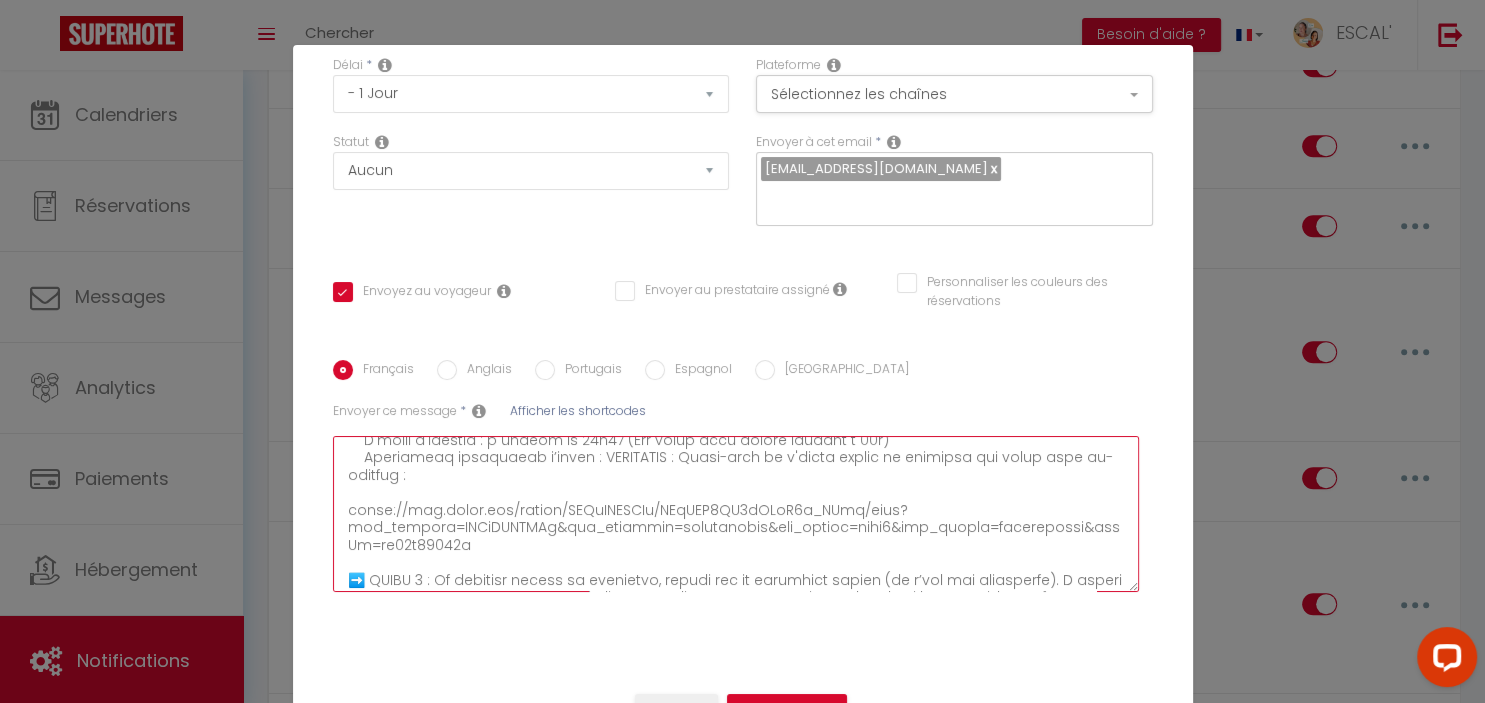 drag, startPoint x: 348, startPoint y: 510, endPoint x: 489, endPoint y: 546, distance: 145.5232 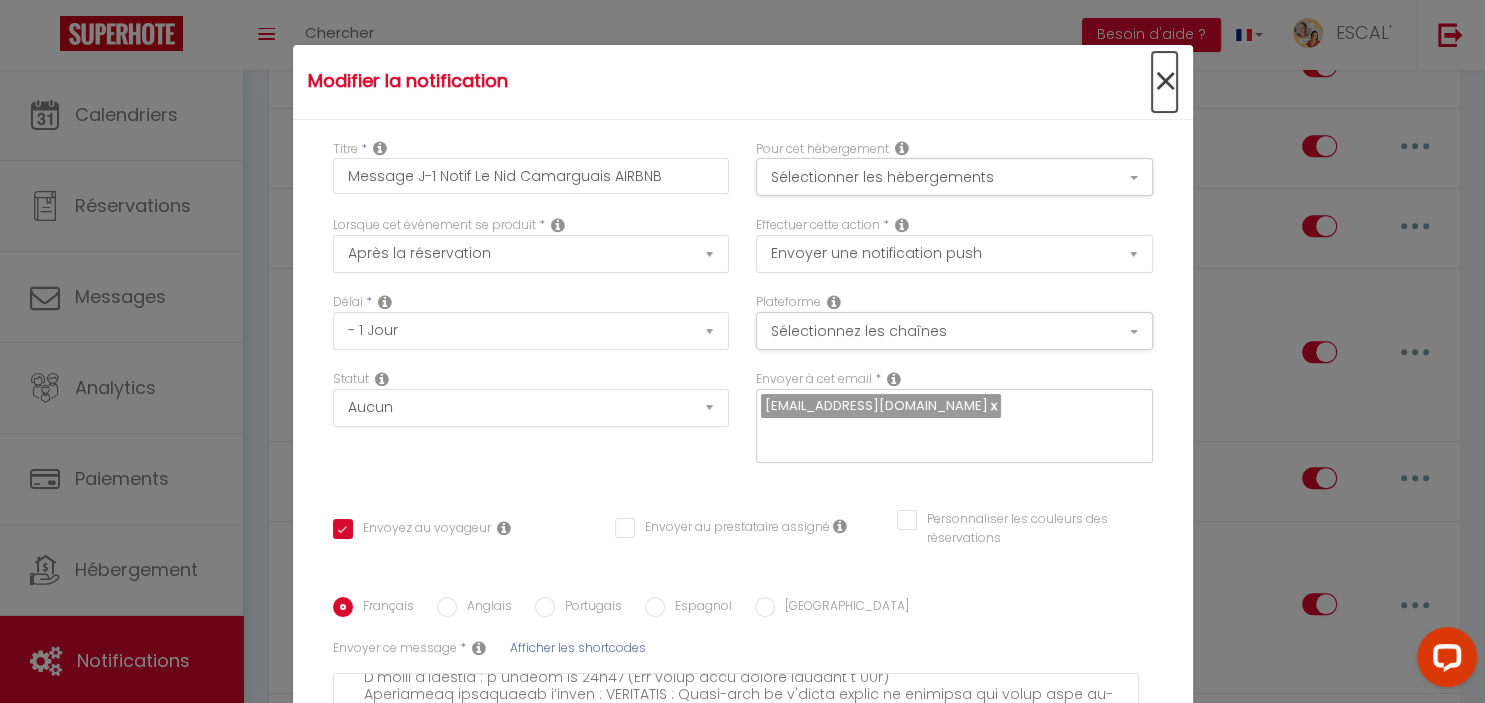 click on "×" at bounding box center (1164, 82) 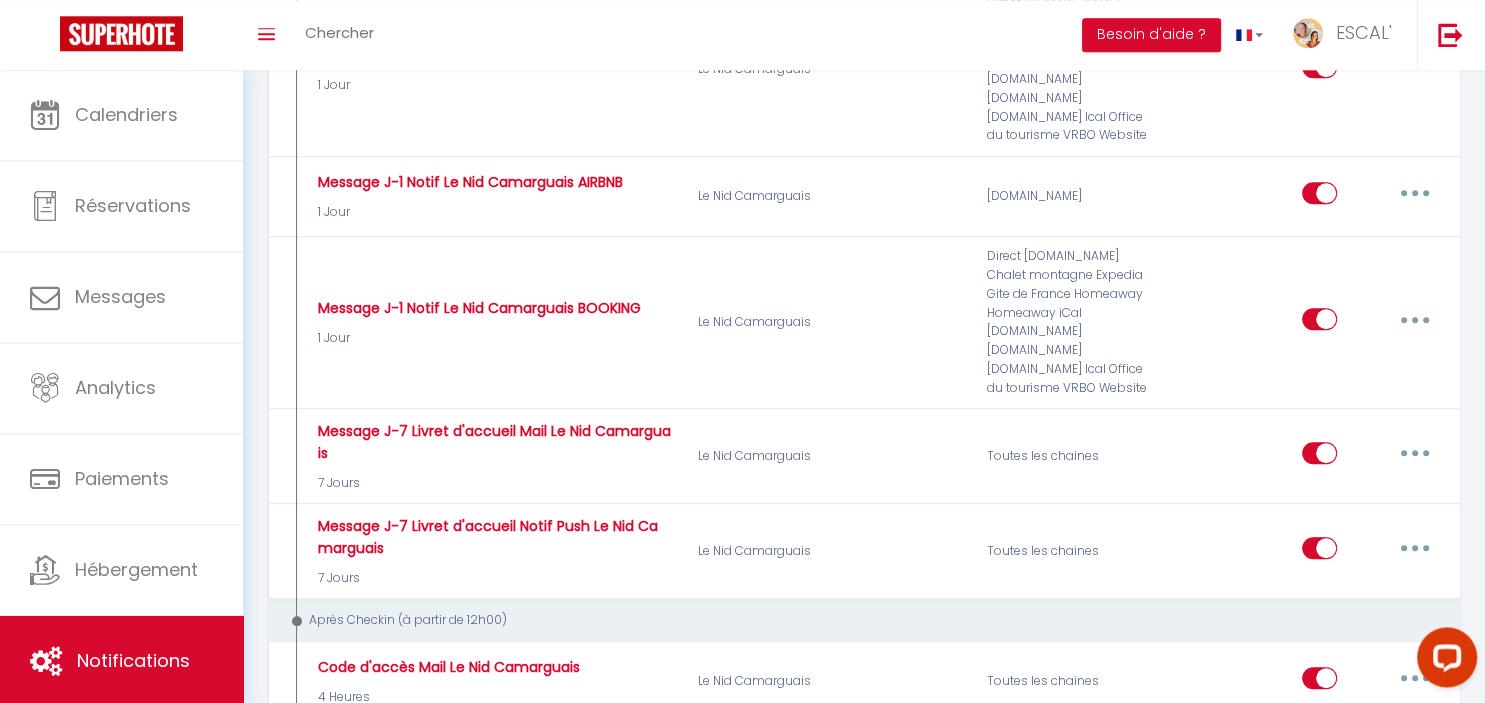scroll, scrollTop: 1355, scrollLeft: 0, axis: vertical 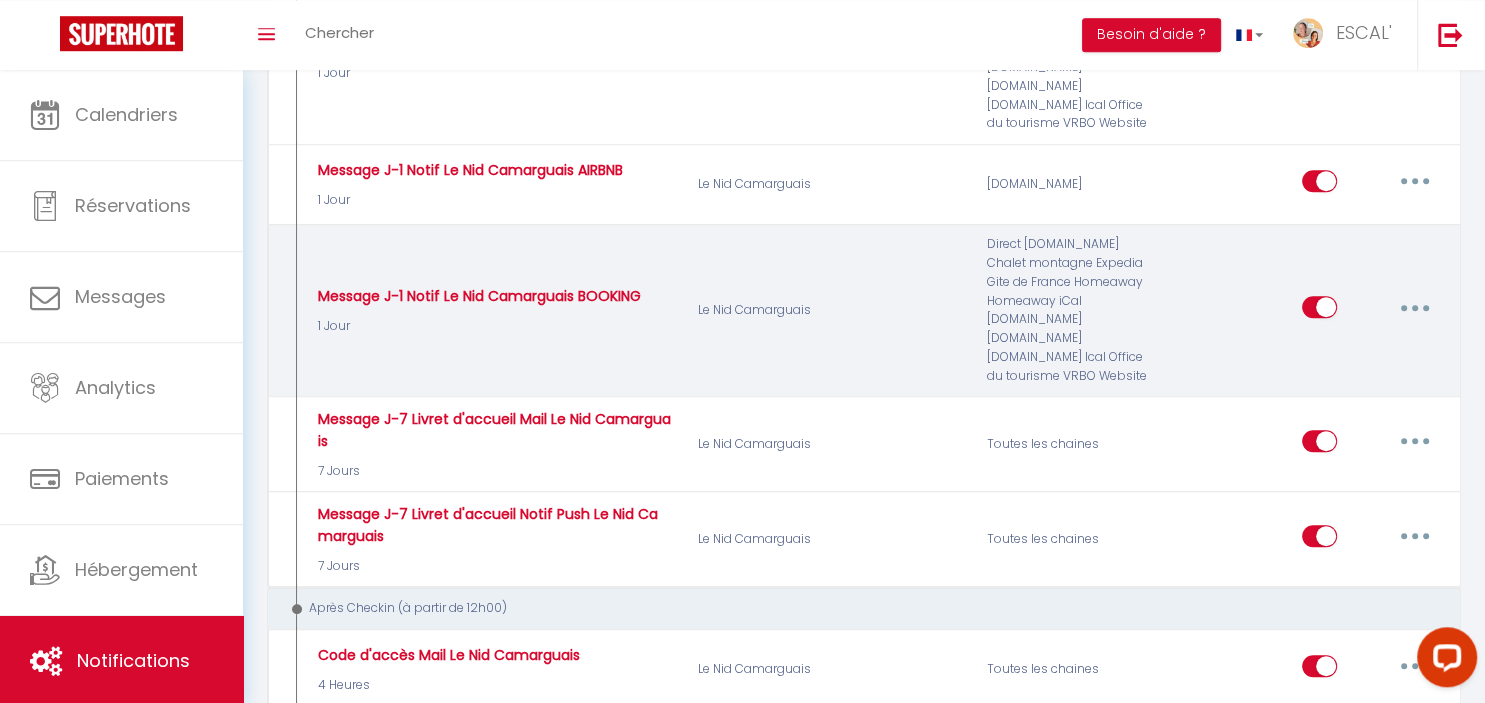 click at bounding box center (1415, 307) 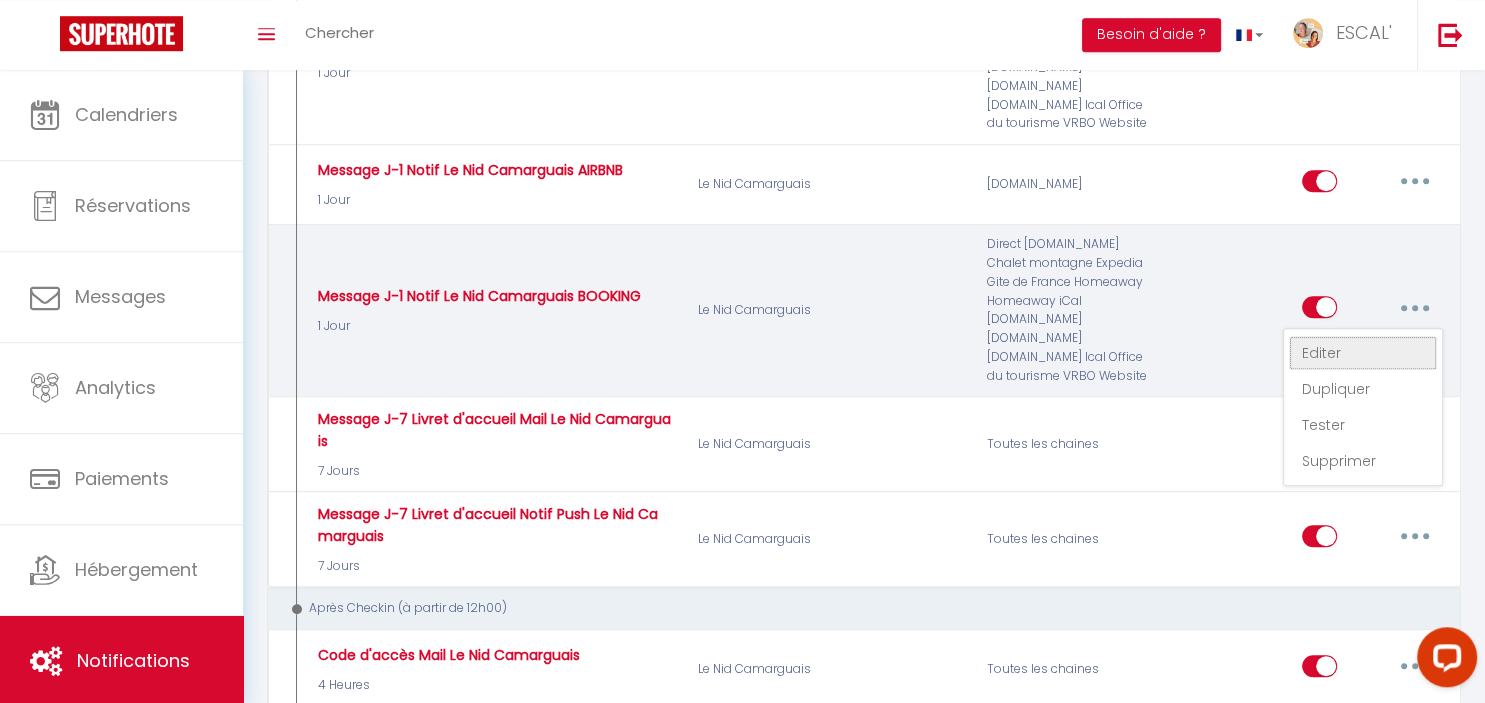 click on "Editer" at bounding box center (1363, 353) 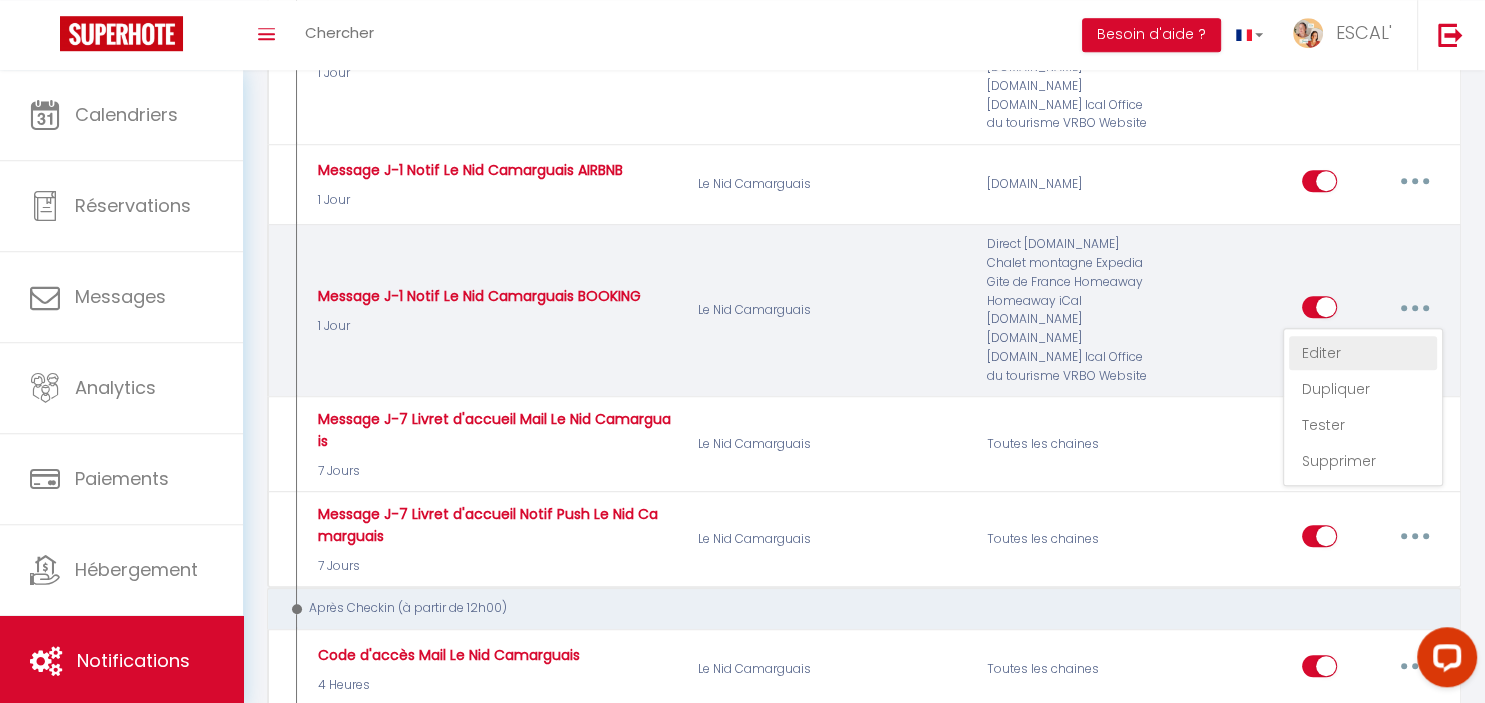 type on "Message J-1 Notif Le Nid Camarguais BOOKING" 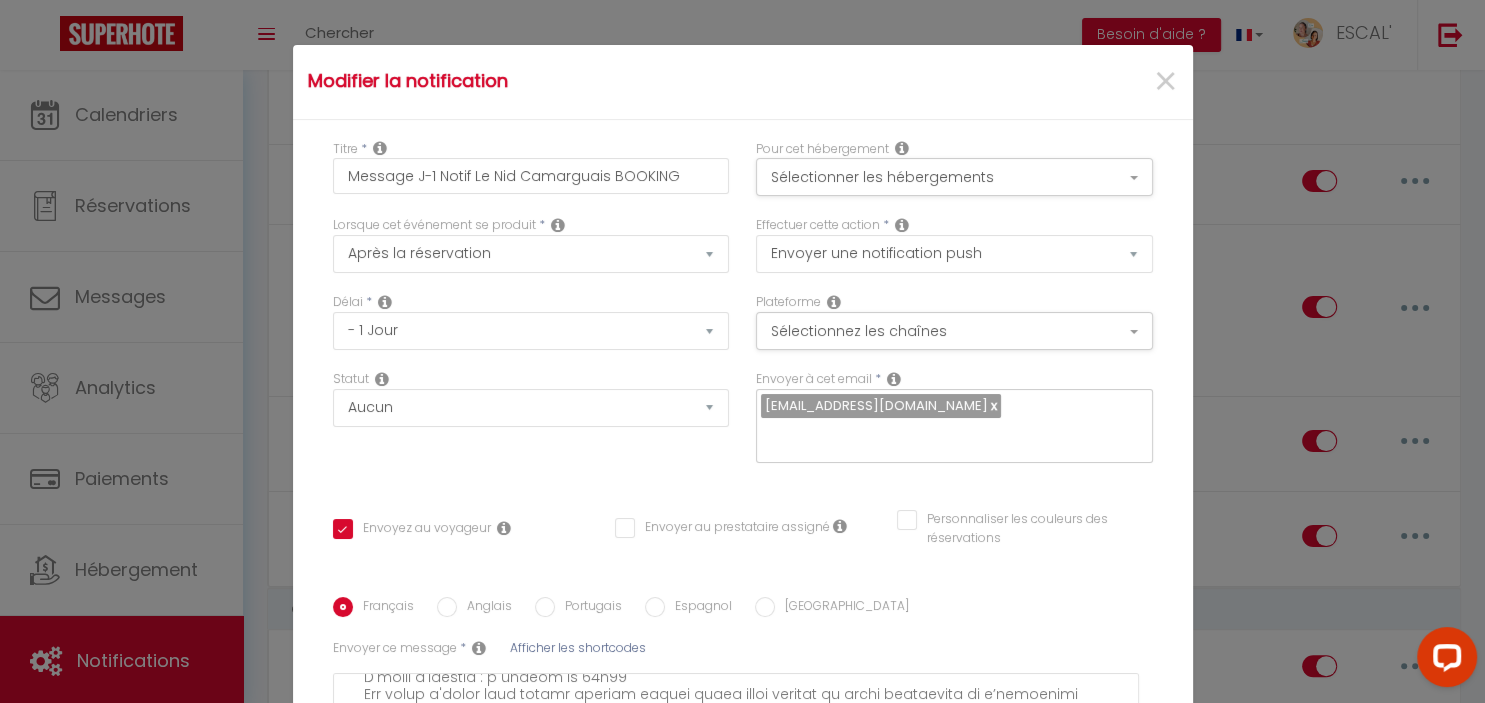 scroll, scrollTop: 242, scrollLeft: 0, axis: vertical 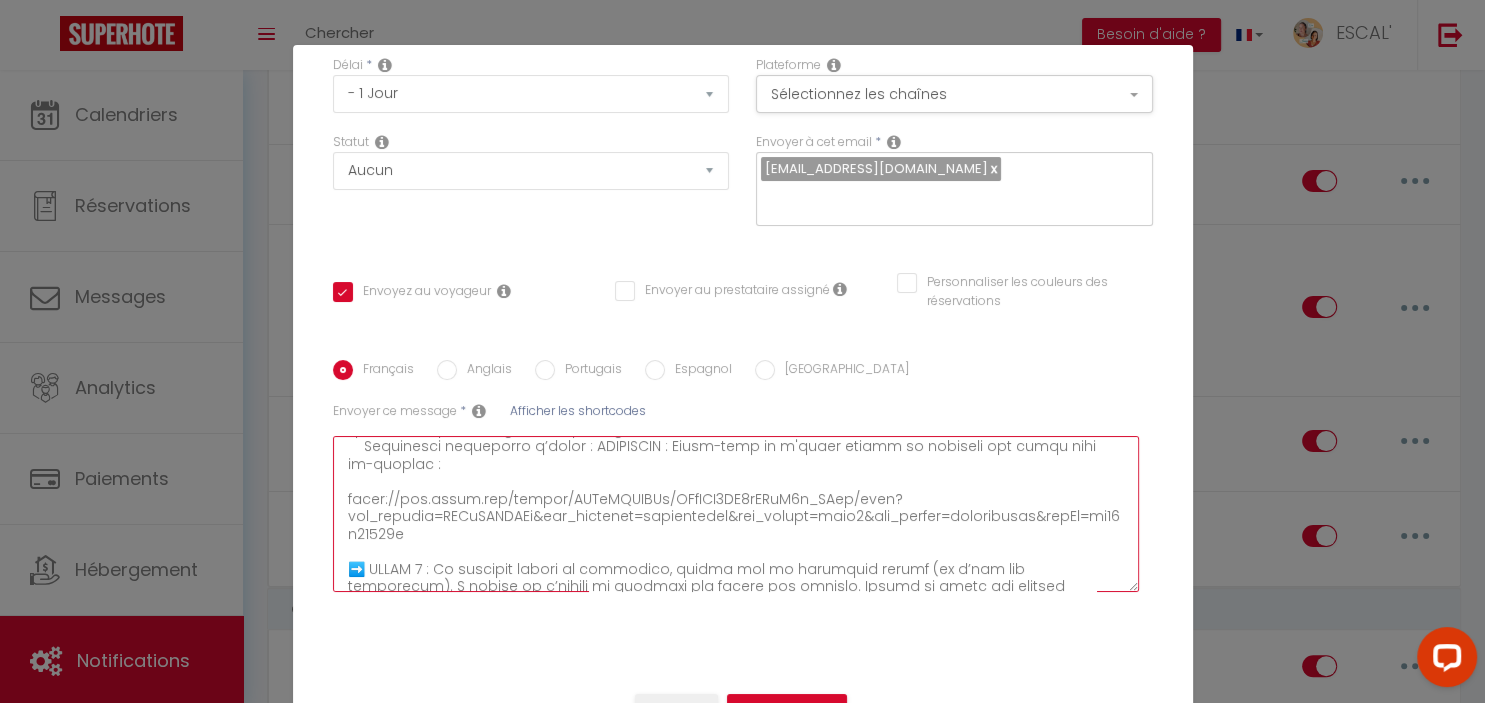 drag, startPoint x: 345, startPoint y: 499, endPoint x: 490, endPoint y: 540, distance: 150.6851 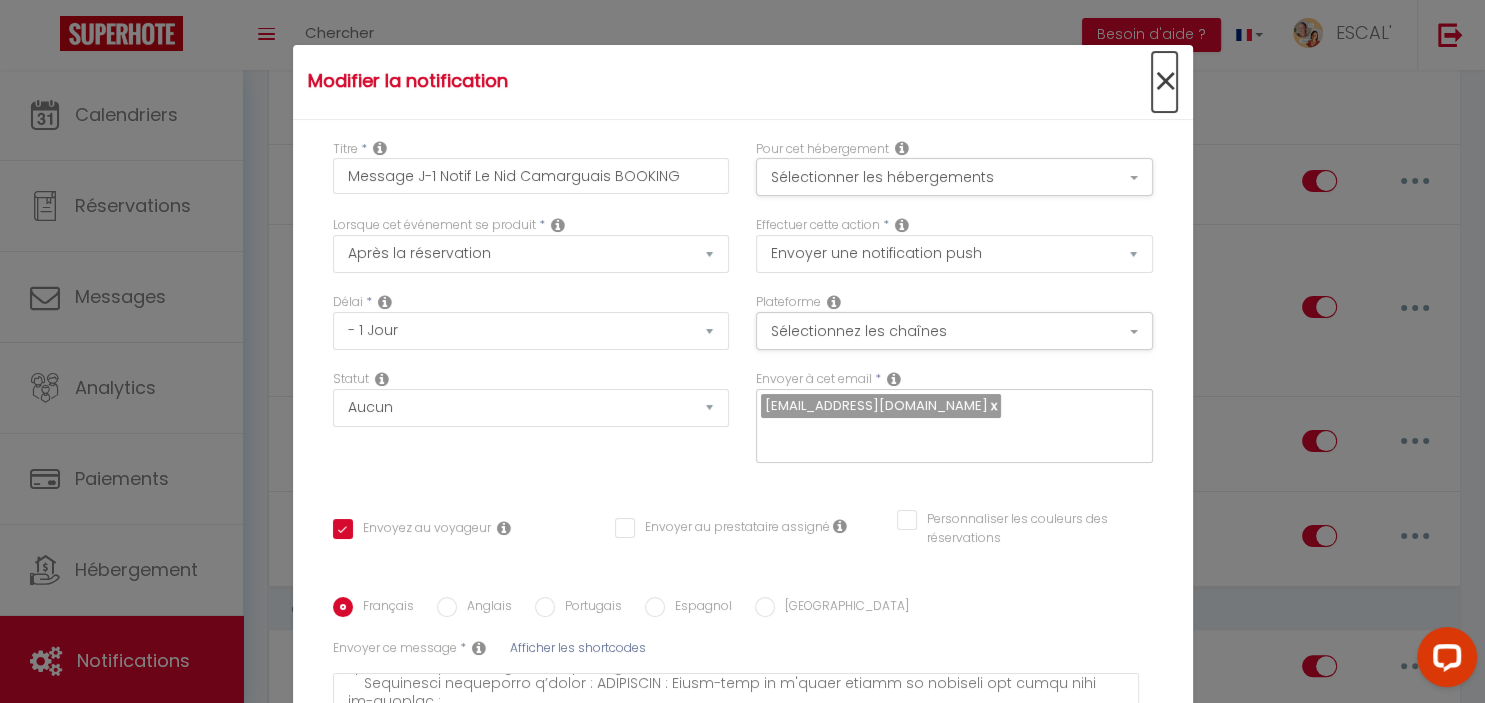 click on "×" at bounding box center (1164, 82) 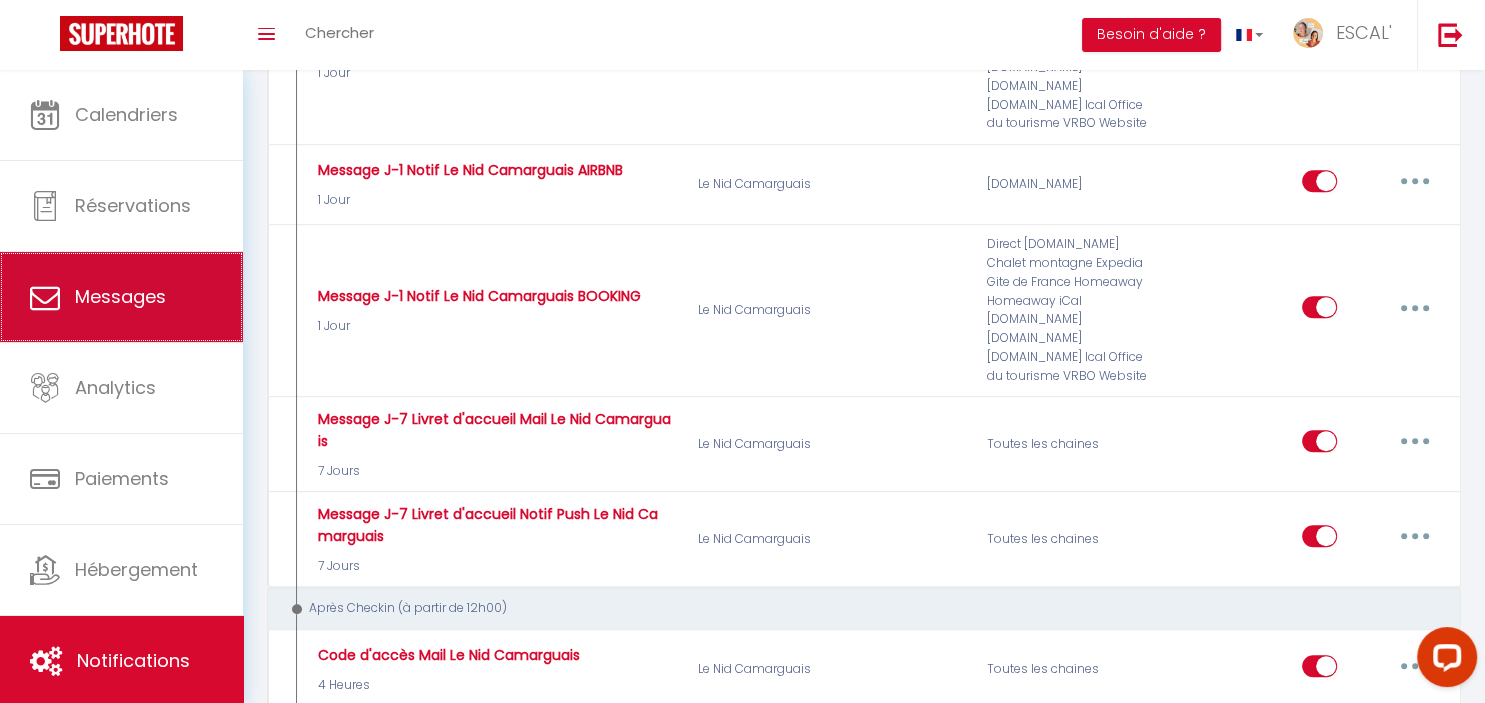 click on "Messages" at bounding box center [120, 296] 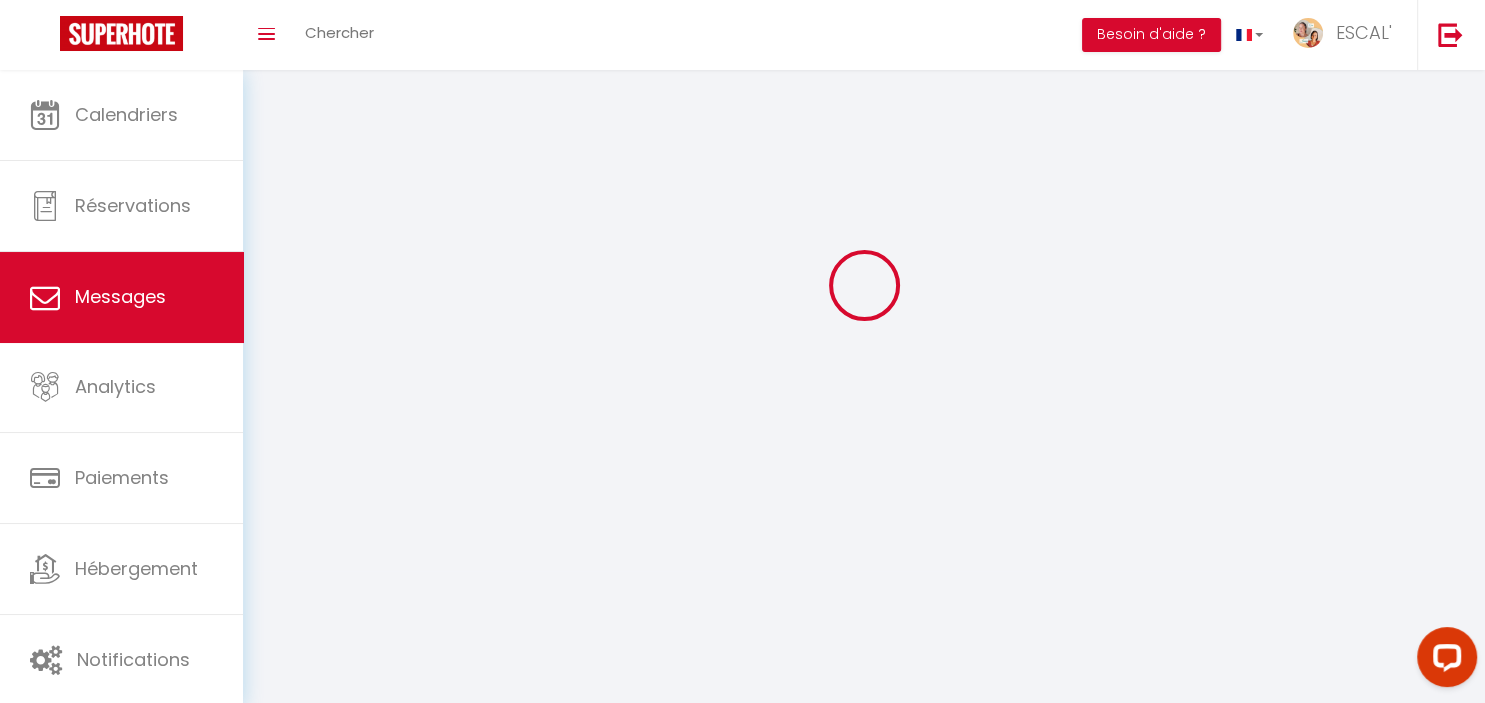 scroll, scrollTop: 0, scrollLeft: 0, axis: both 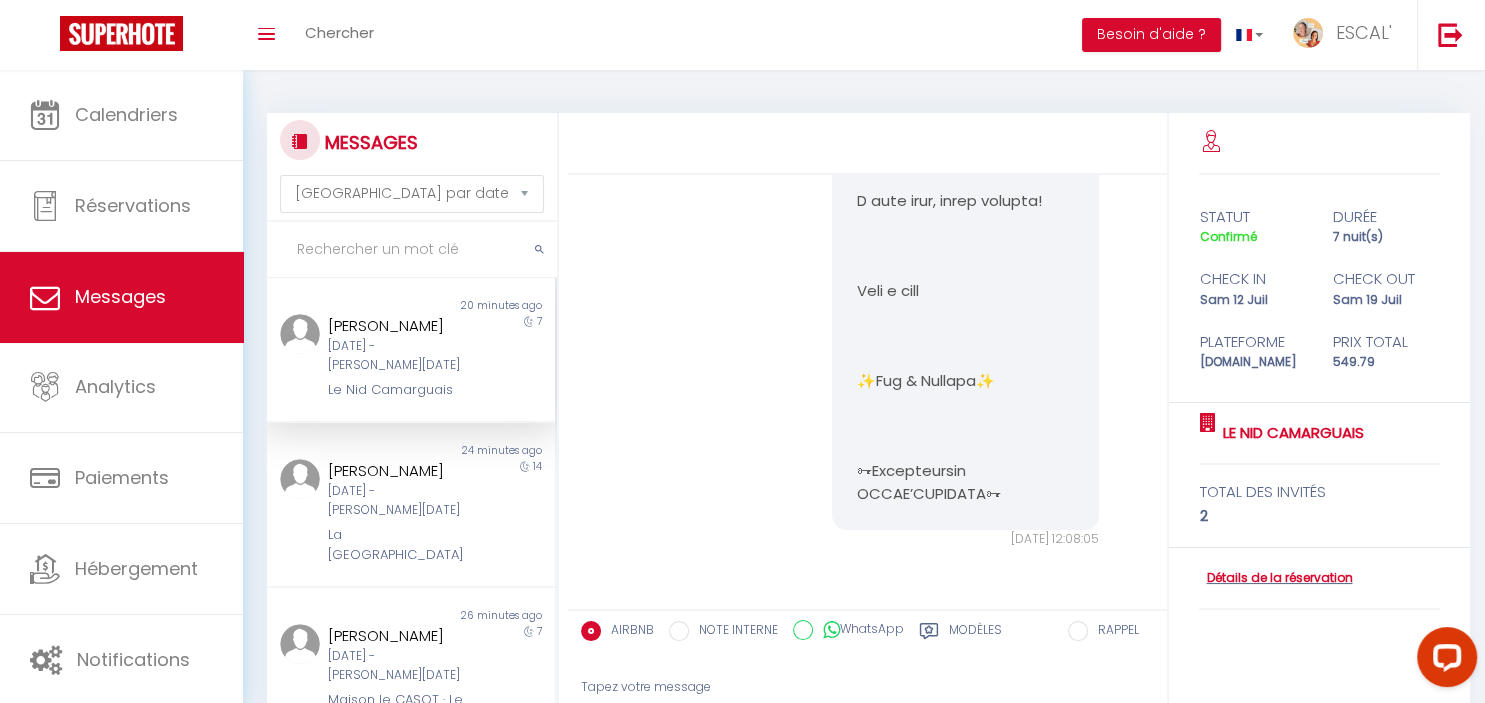 click on "[DATE] - [PERSON_NAME][DATE]" at bounding box center [399, 356] 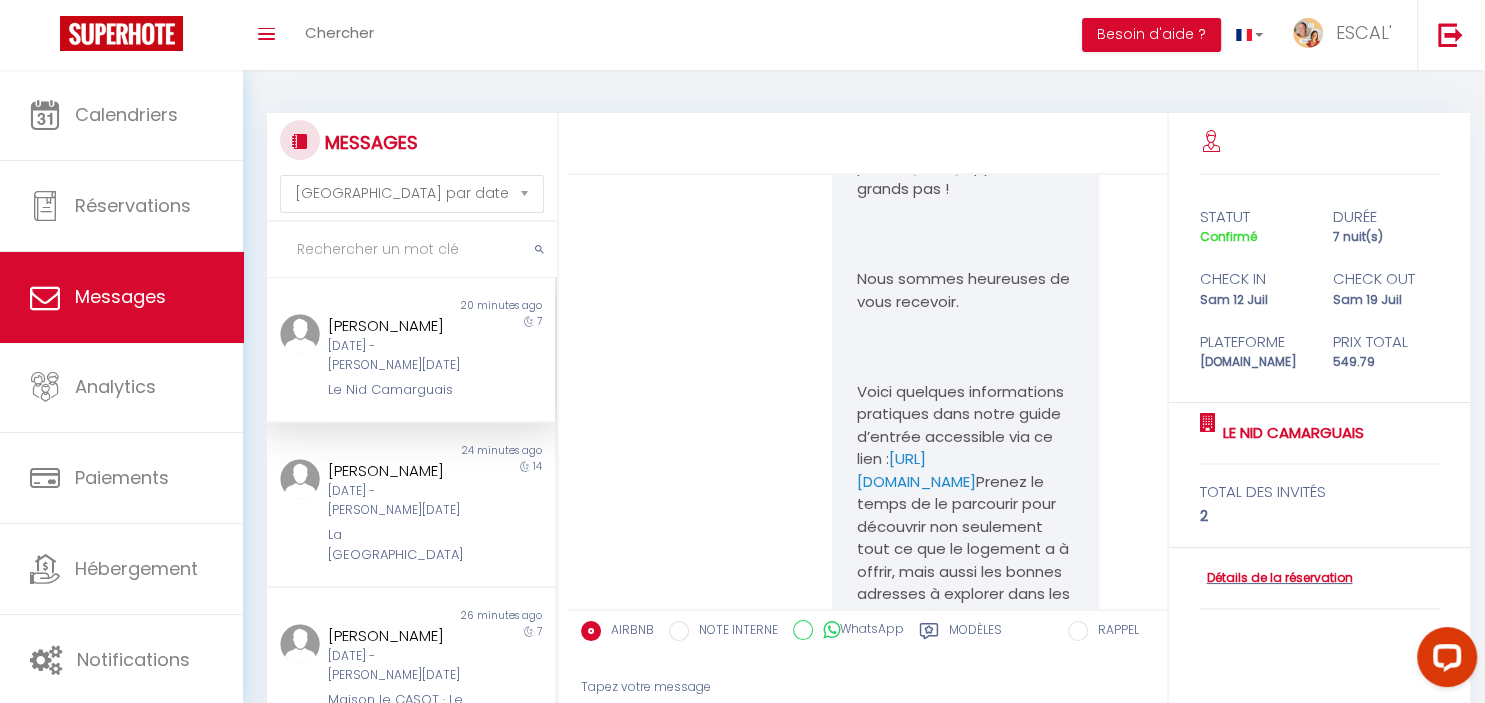 scroll, scrollTop: 5007, scrollLeft: 0, axis: vertical 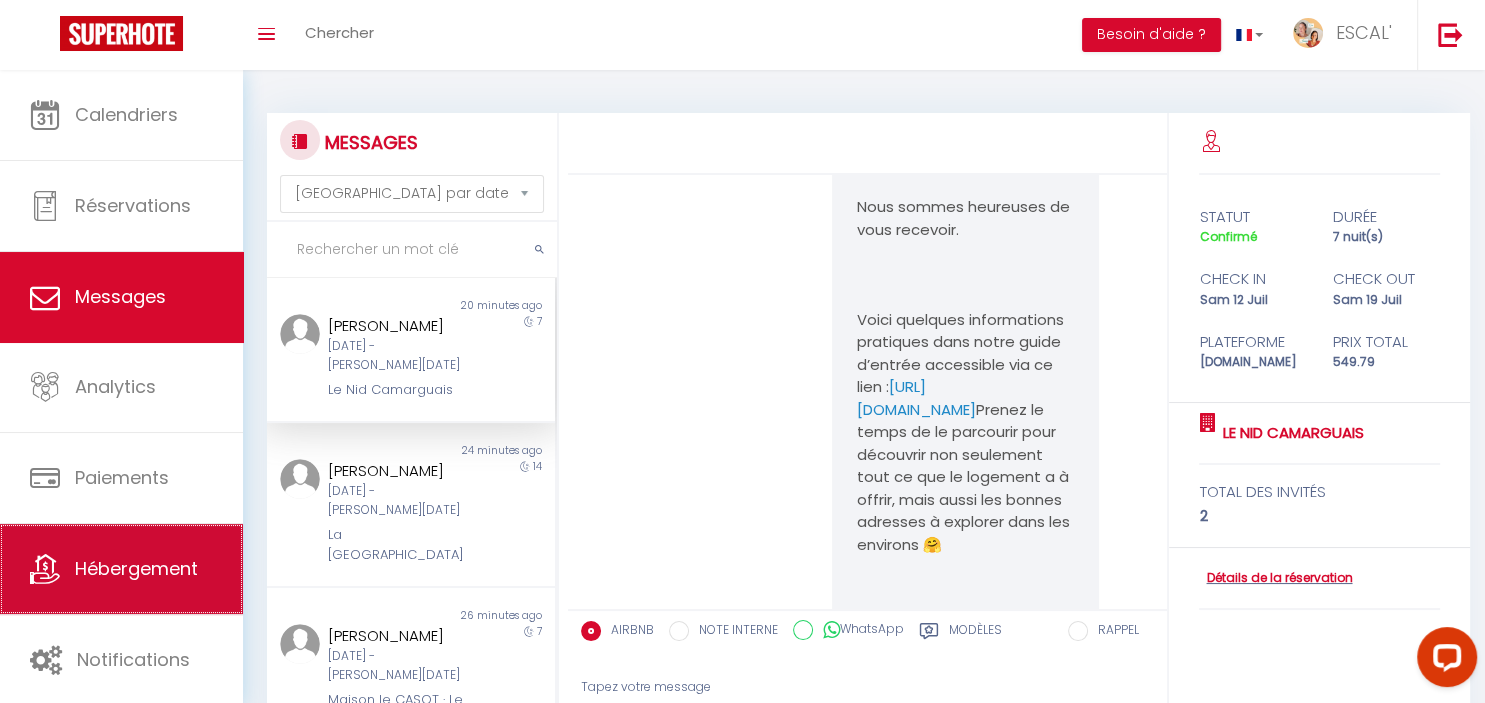 click on "Hébergement" at bounding box center (121, 569) 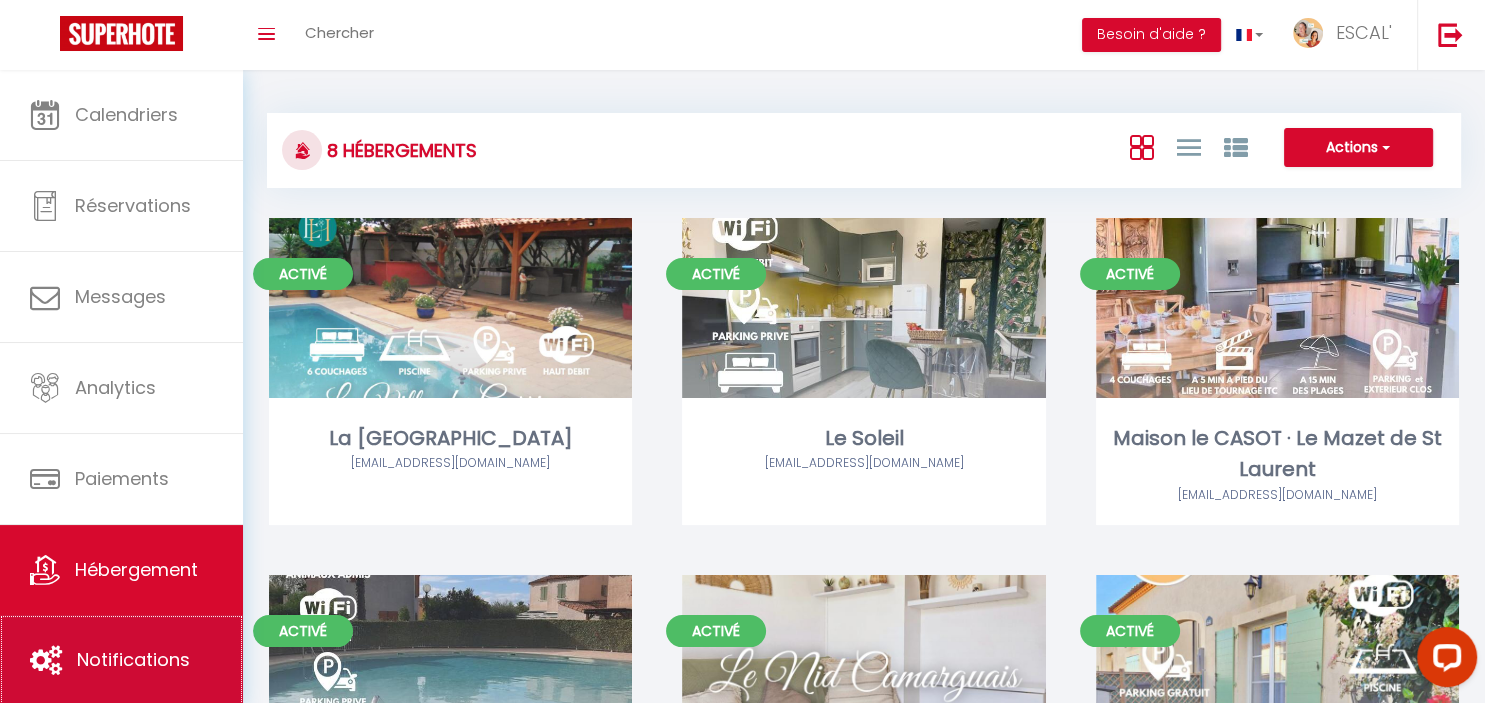 click on "Notifications" at bounding box center (121, 660) 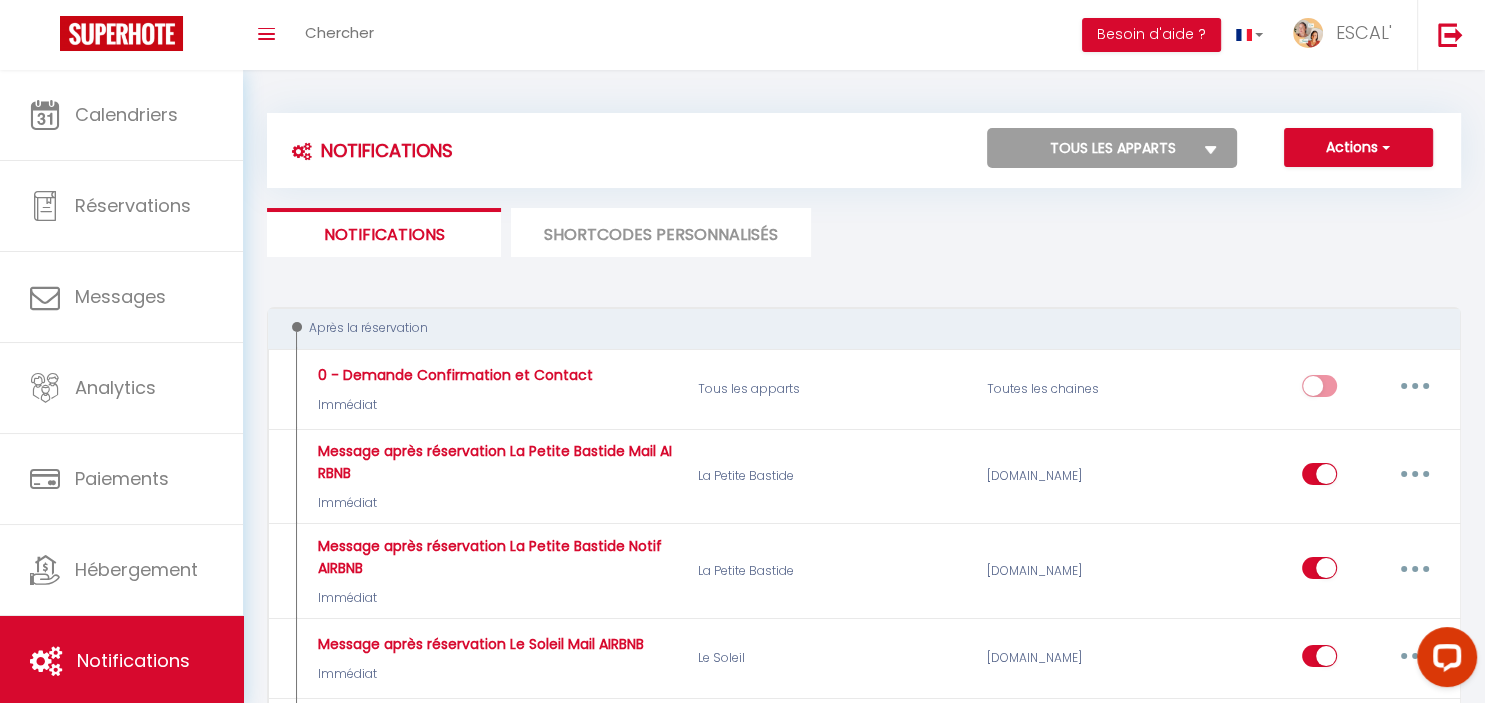 click on "Tous les apparts    La Villa des Garrigues Le Soleil Maison le CASOT · Le Mazet de St Laurent Maison Les Rives de la Tour Le Nid Camarguais [GEOGRAPHIC_DATA] [GEOGRAPHIC_DATA] [GEOGRAPHIC_DATA]" at bounding box center (1112, 148) 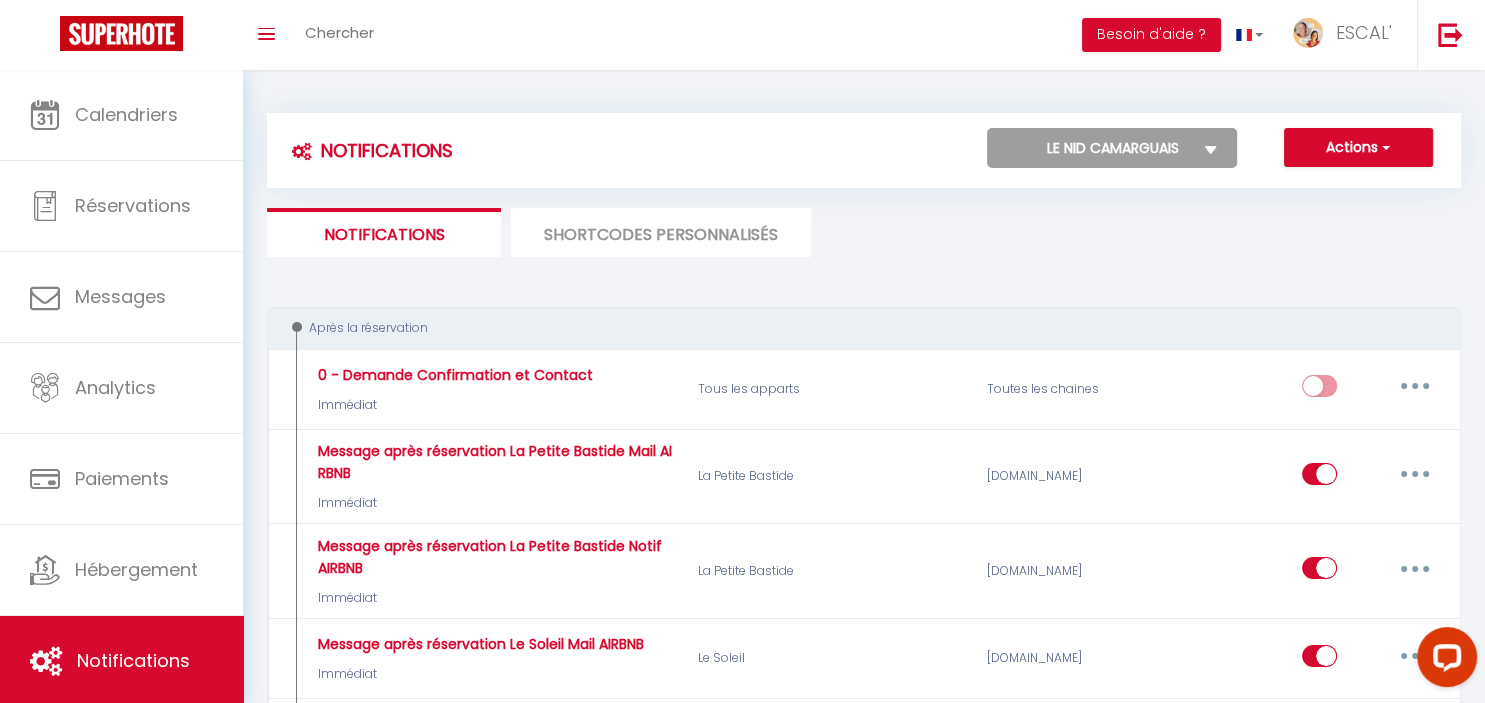 click on "Le Nid Camarguais" at bounding box center (0, 0) 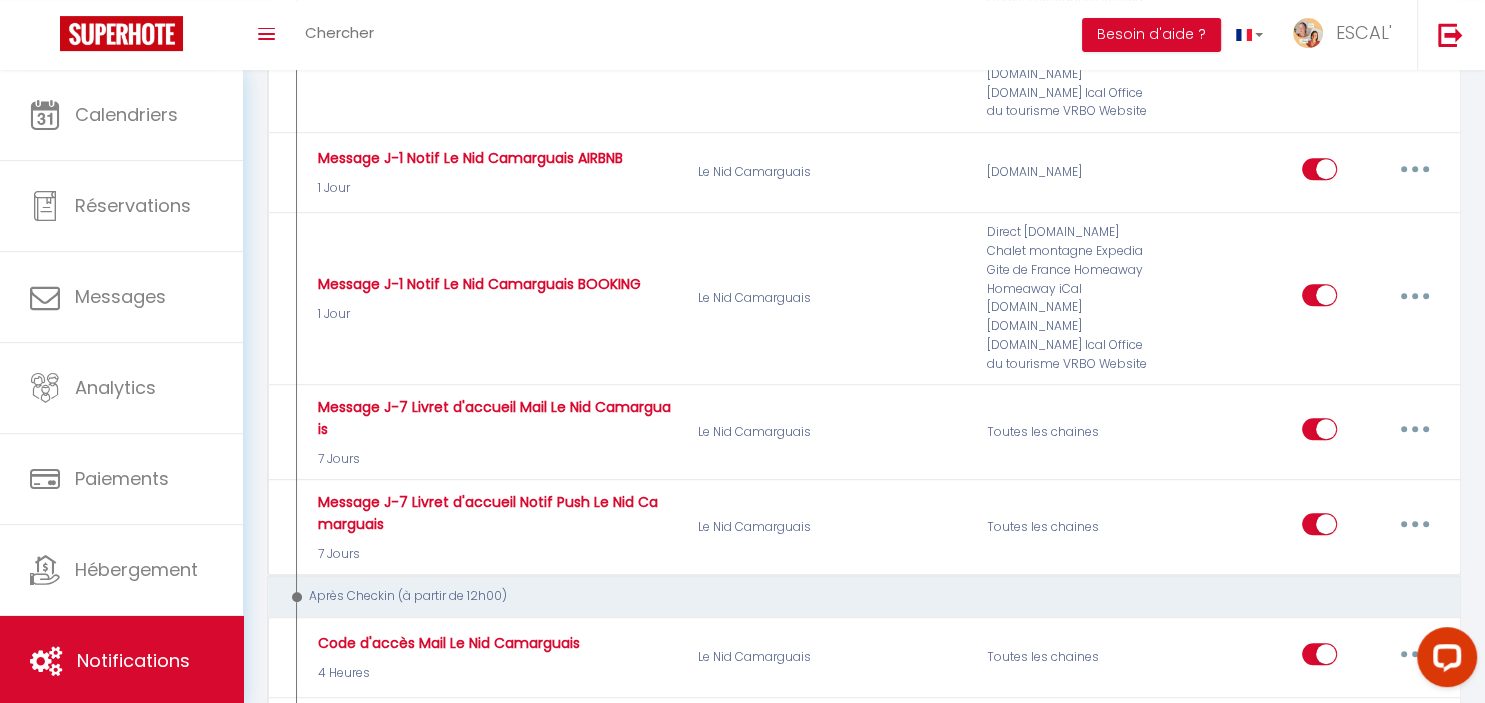 scroll, scrollTop: 1403, scrollLeft: 0, axis: vertical 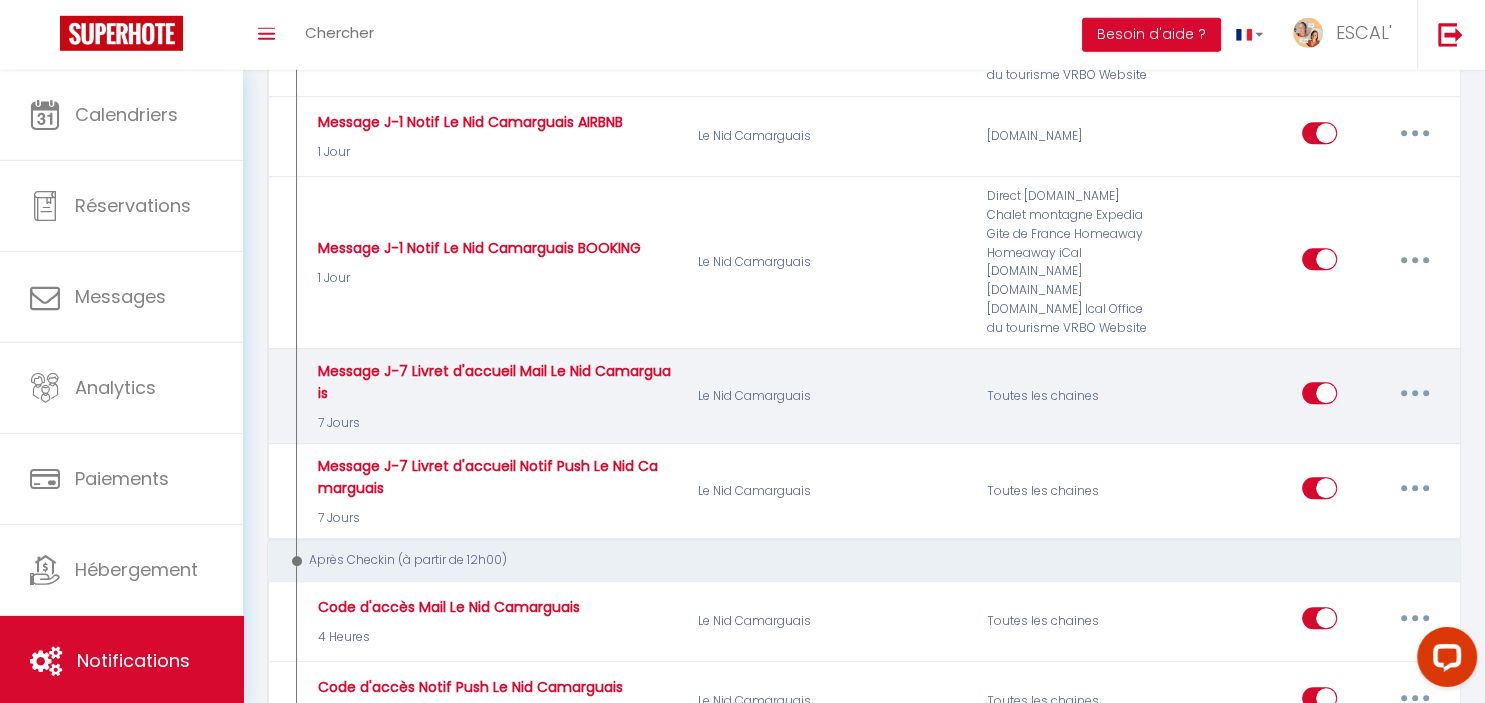 click at bounding box center [1415, 393] 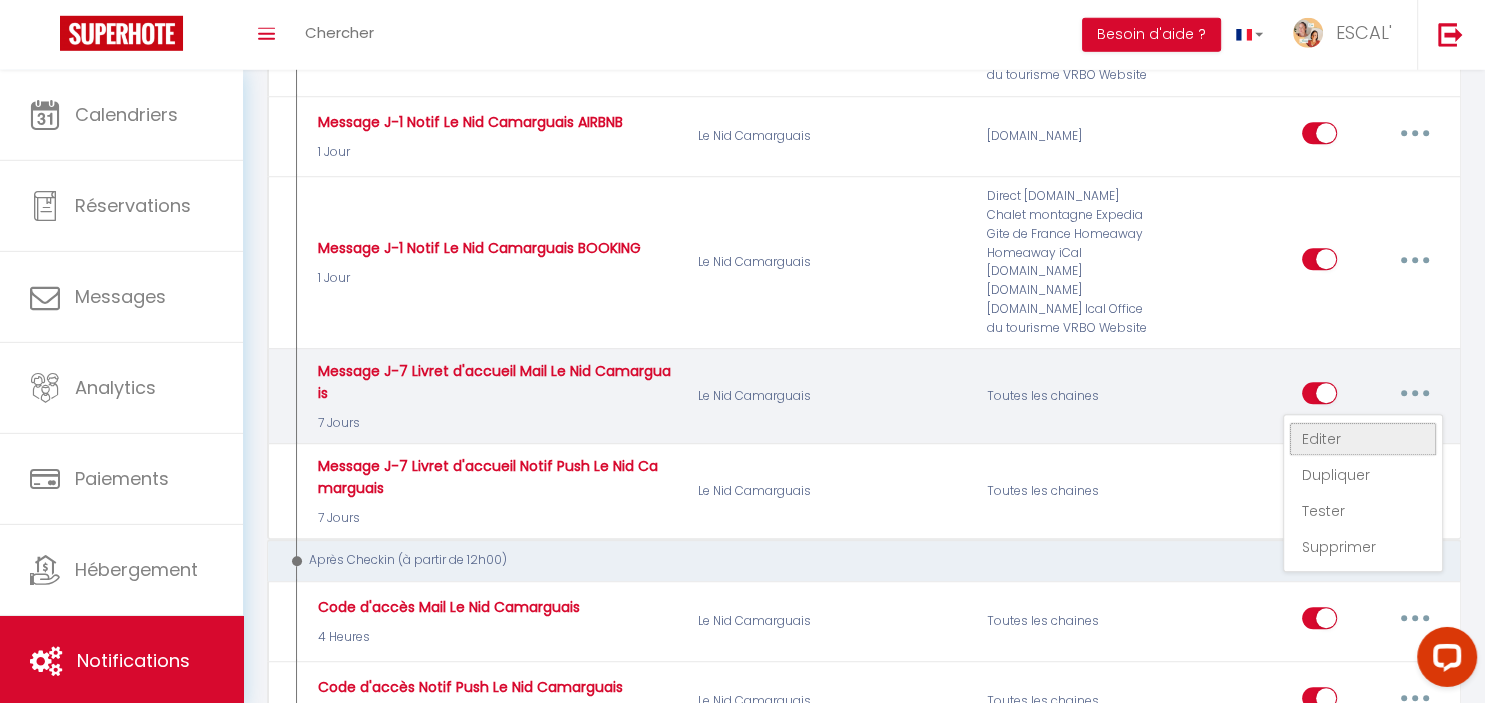 click on "Editer" at bounding box center (1363, 439) 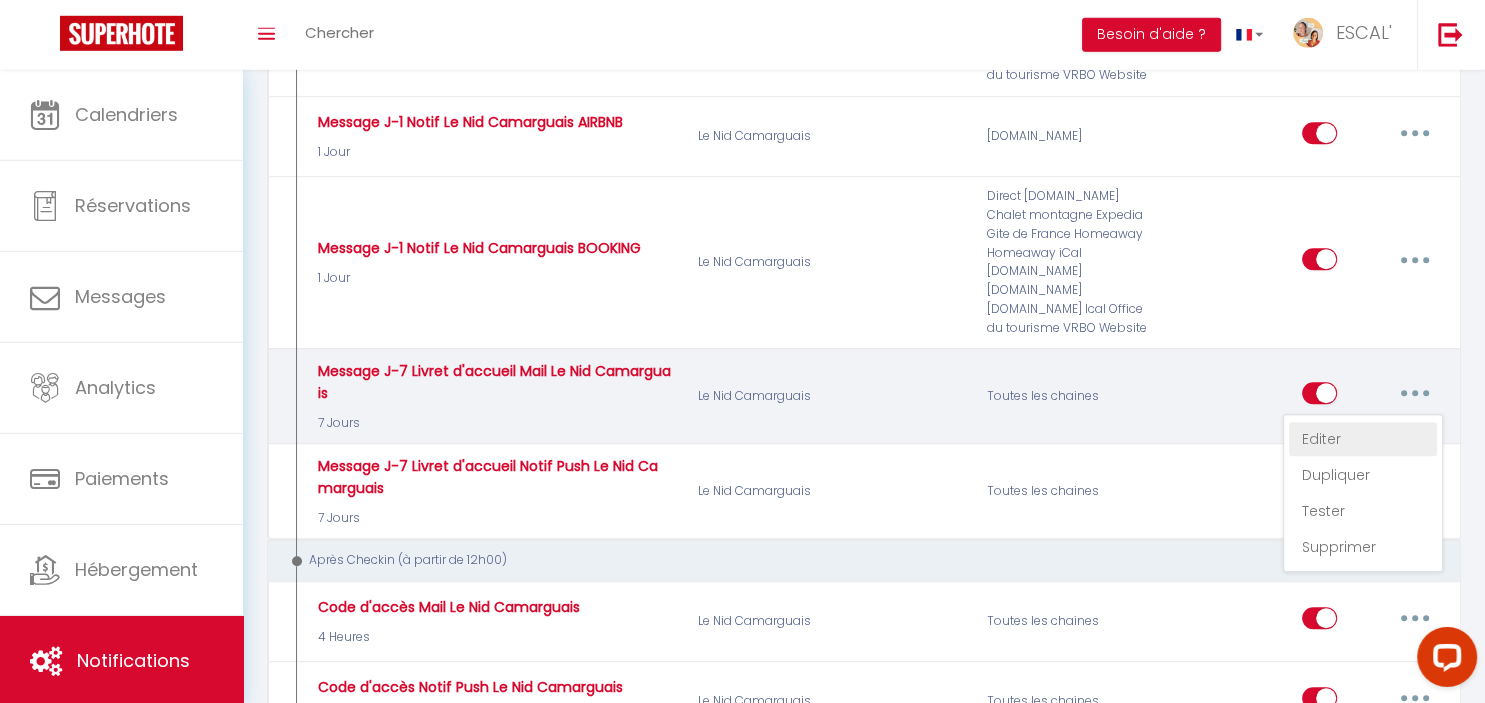 type on "Message J-7 Livret d'accueil Mail Le Nid Camarguais" 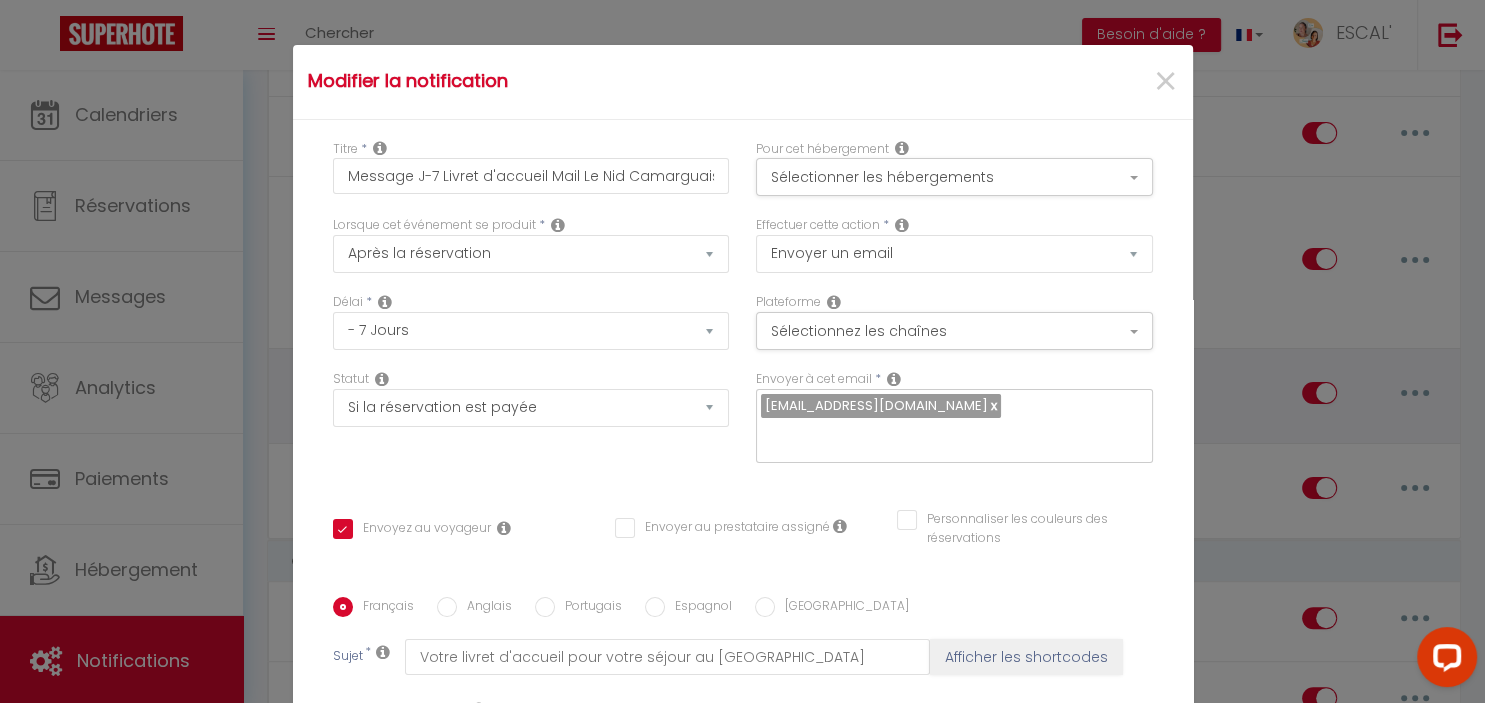 scroll, scrollTop: 206, scrollLeft: 0, axis: vertical 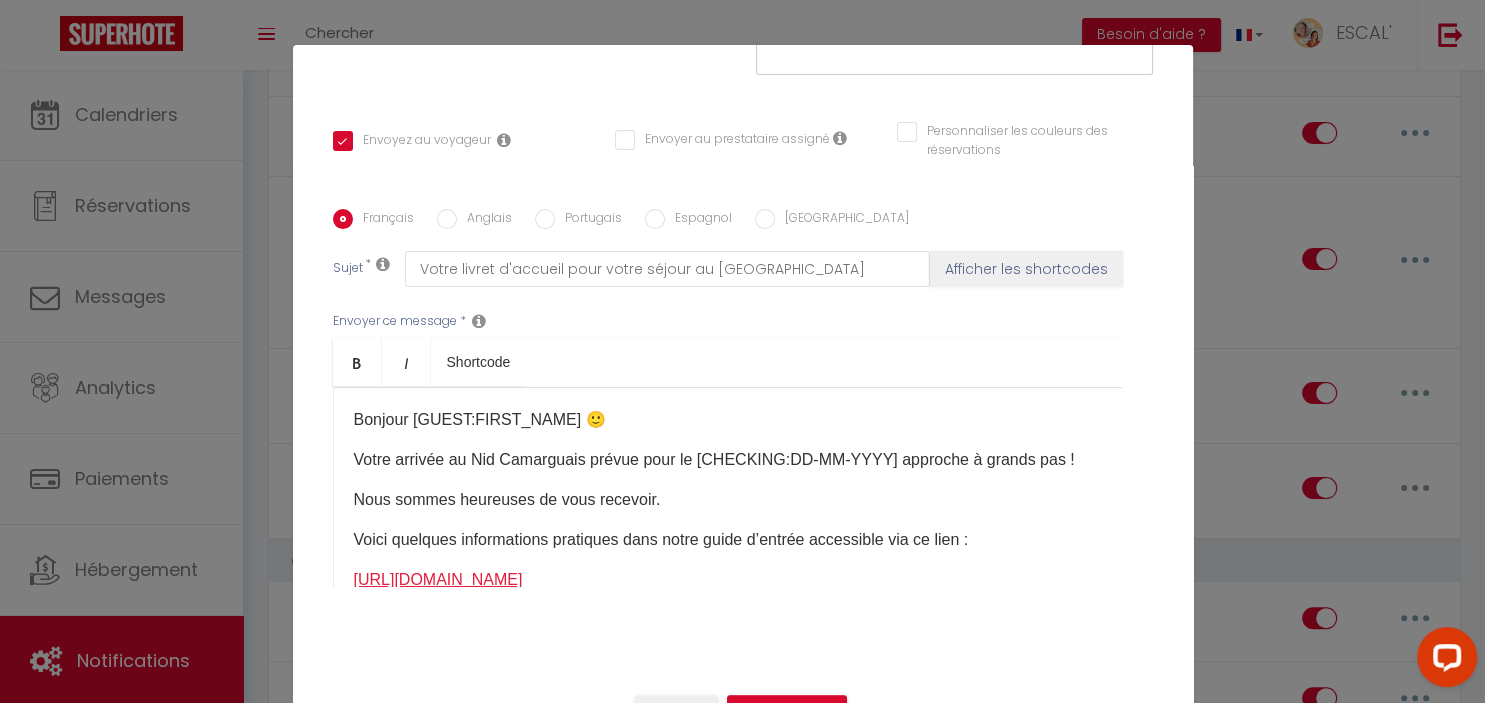 click on "[URL][DOMAIN_NAME]" at bounding box center [438, 579] 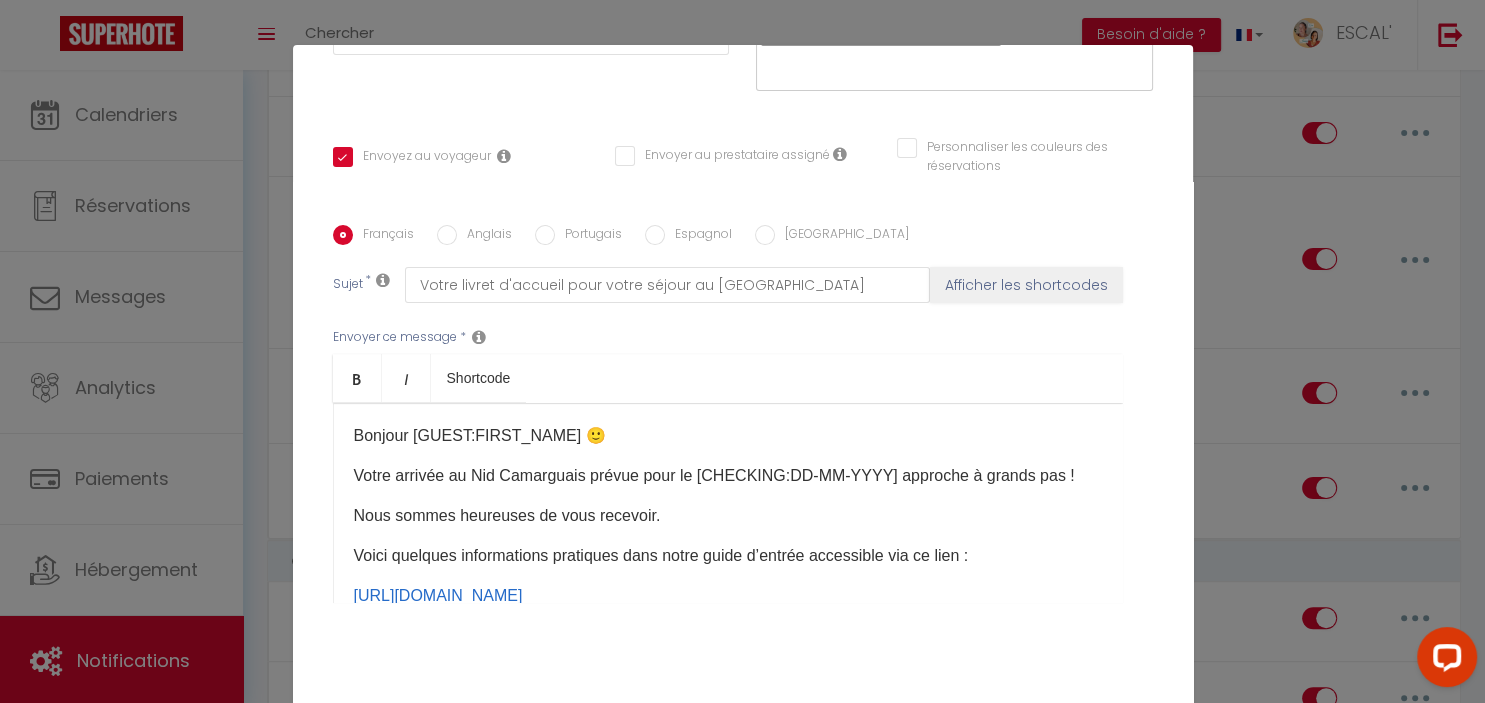 scroll, scrollTop: 393, scrollLeft: 0, axis: vertical 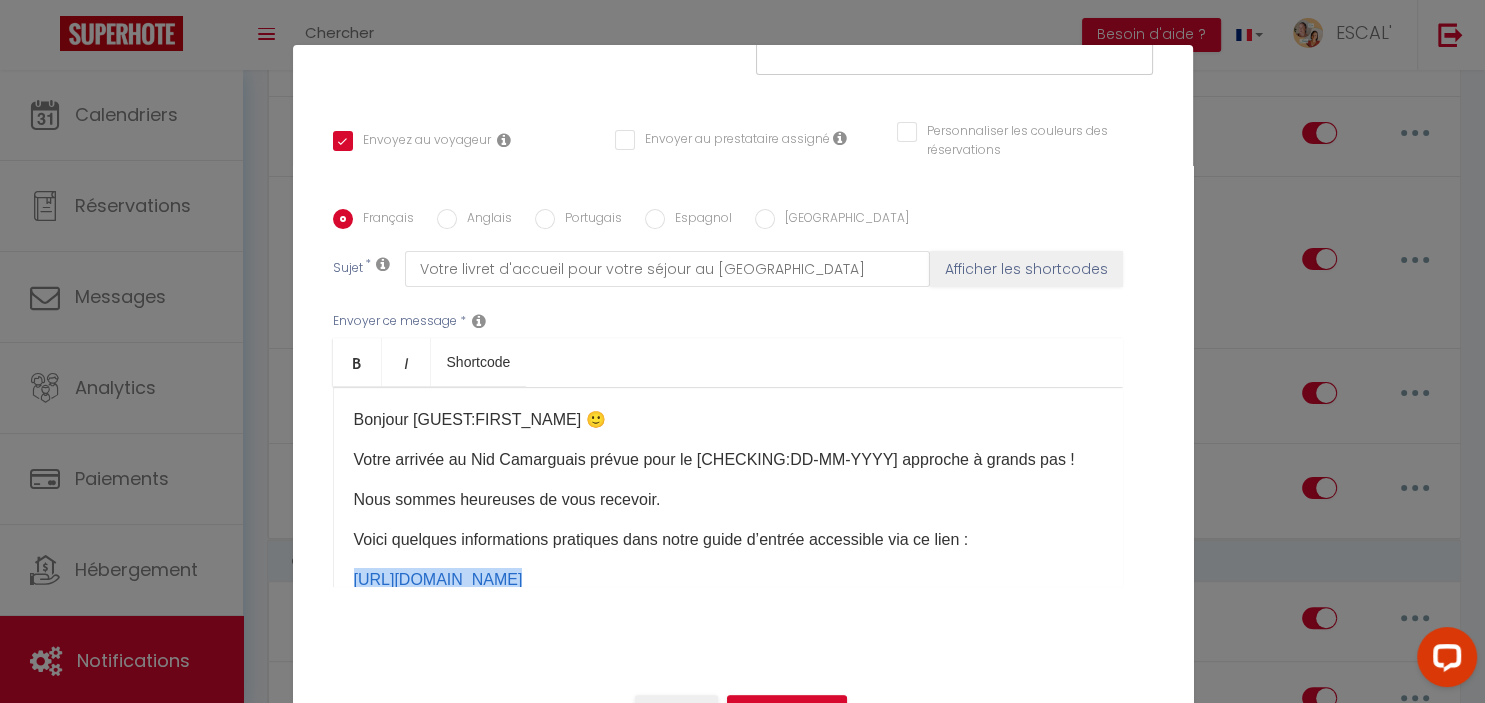 drag, startPoint x: 524, startPoint y: 580, endPoint x: 355, endPoint y: 570, distance: 169.2956 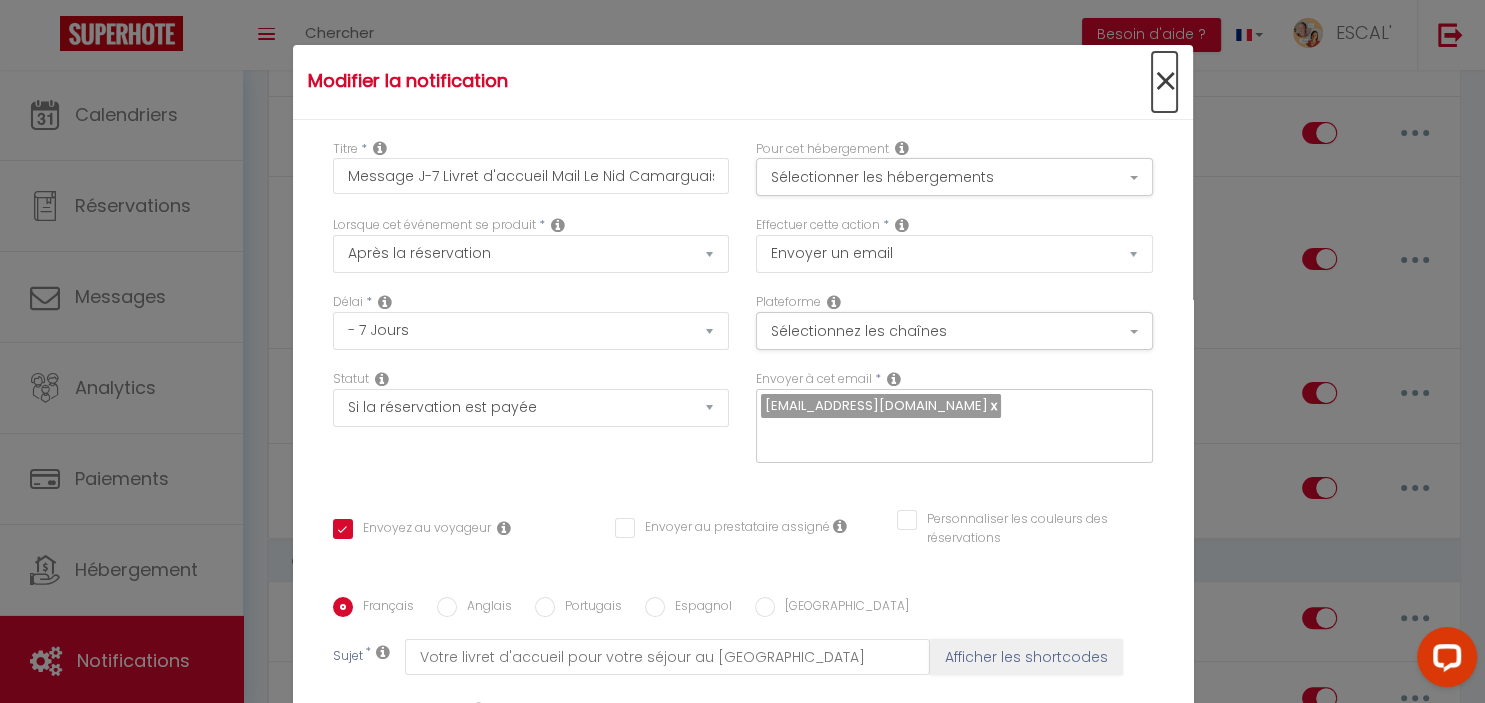 click on "×" at bounding box center [1164, 82] 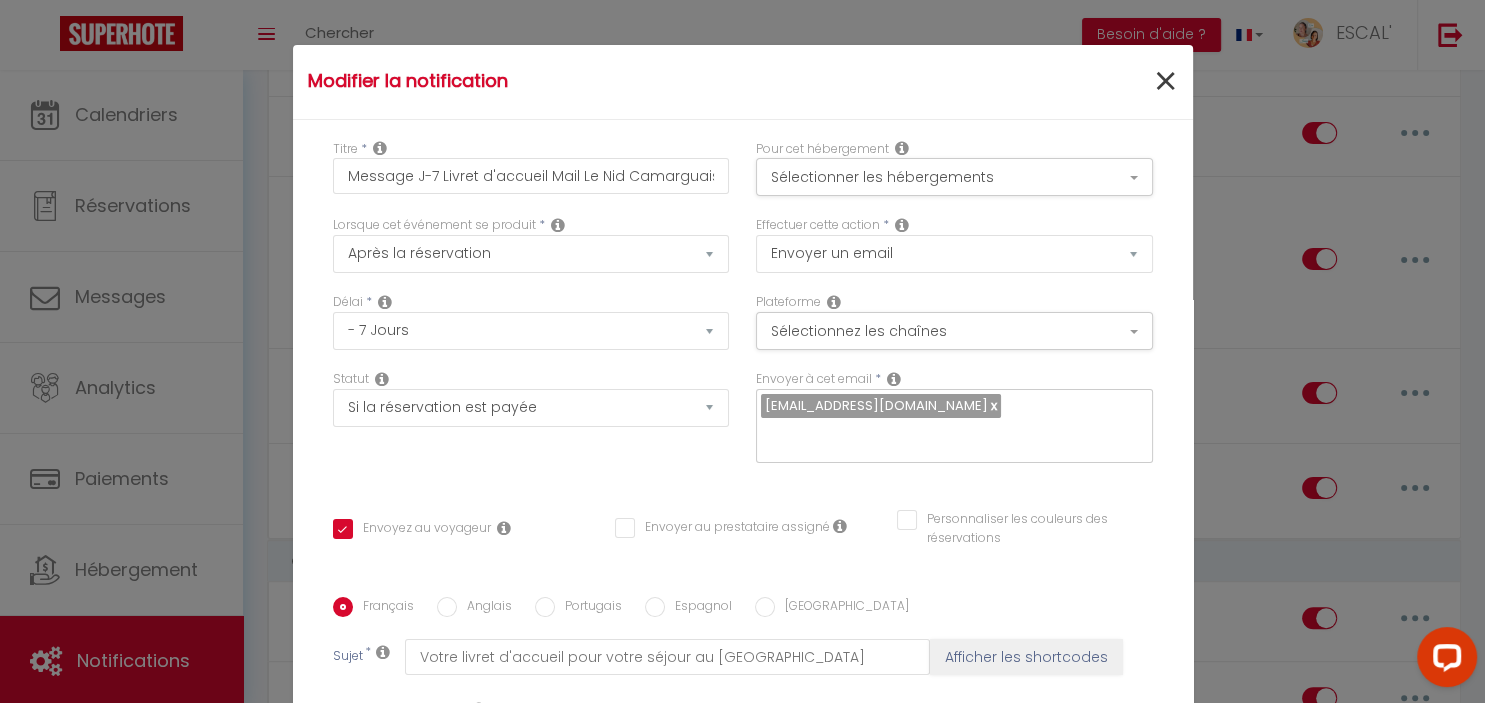 type on "Message J-7 Livret d'accueil Mail Le Nid Camarguais" 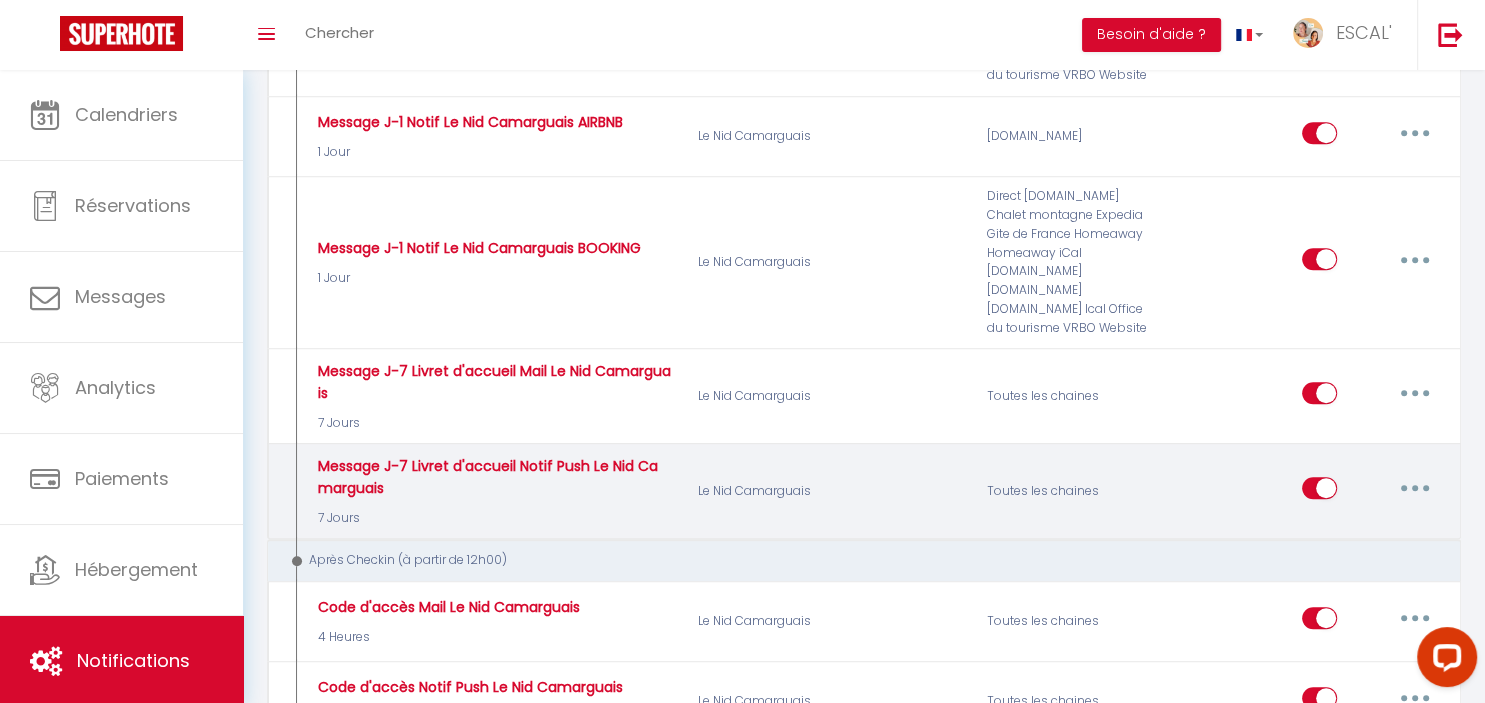 click at bounding box center [1415, 488] 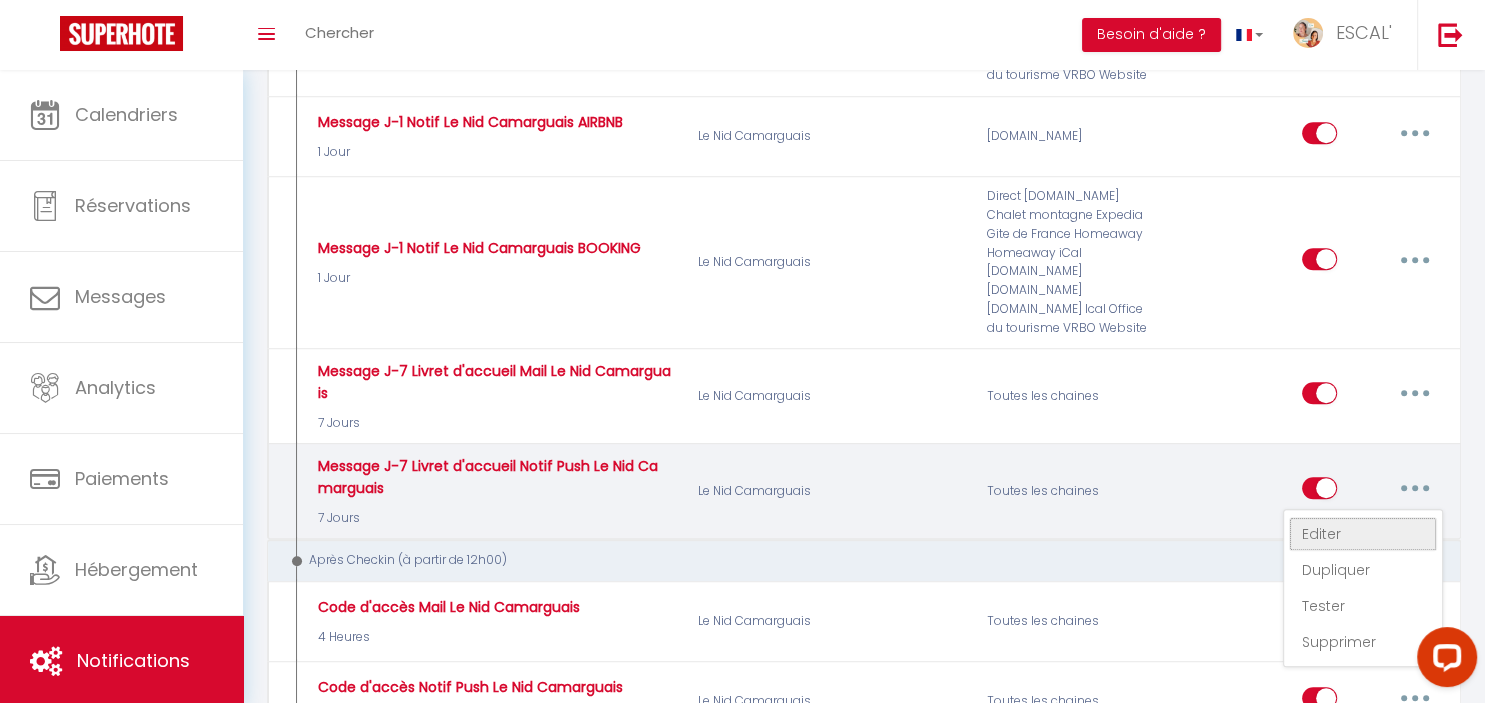 click on "Editer" at bounding box center (1363, 534) 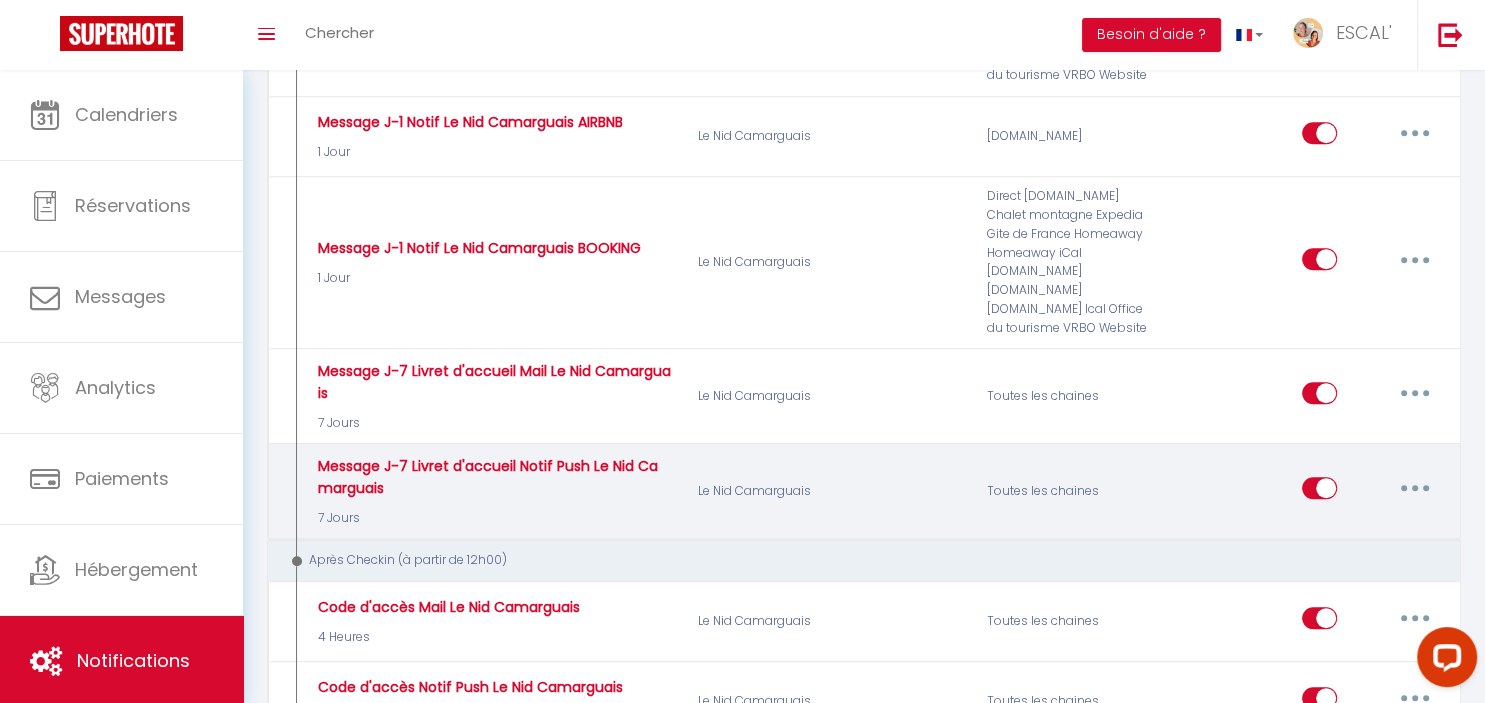 type on "Message J-7 Livret d'accueil Notif Push Le Nid Camarguais" 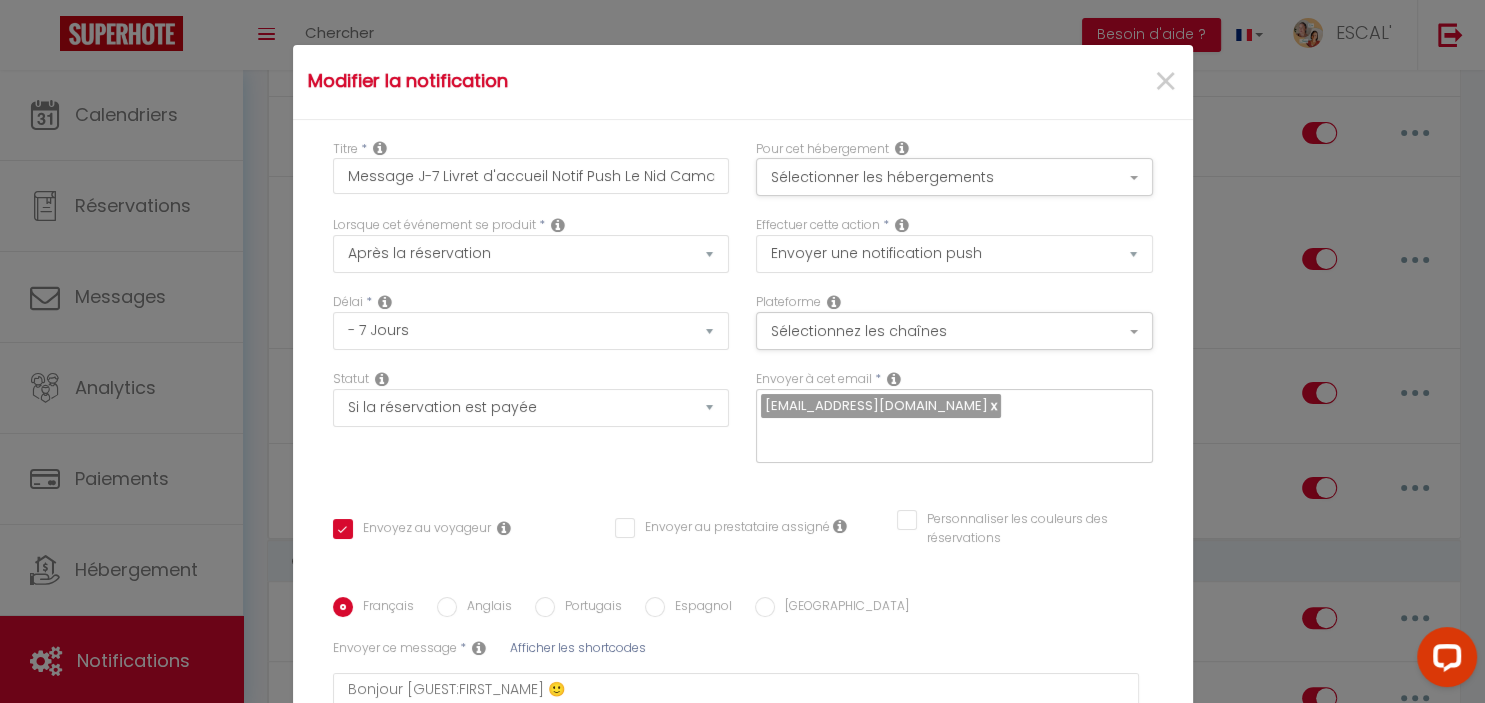 scroll, scrollTop: 242, scrollLeft: 0, axis: vertical 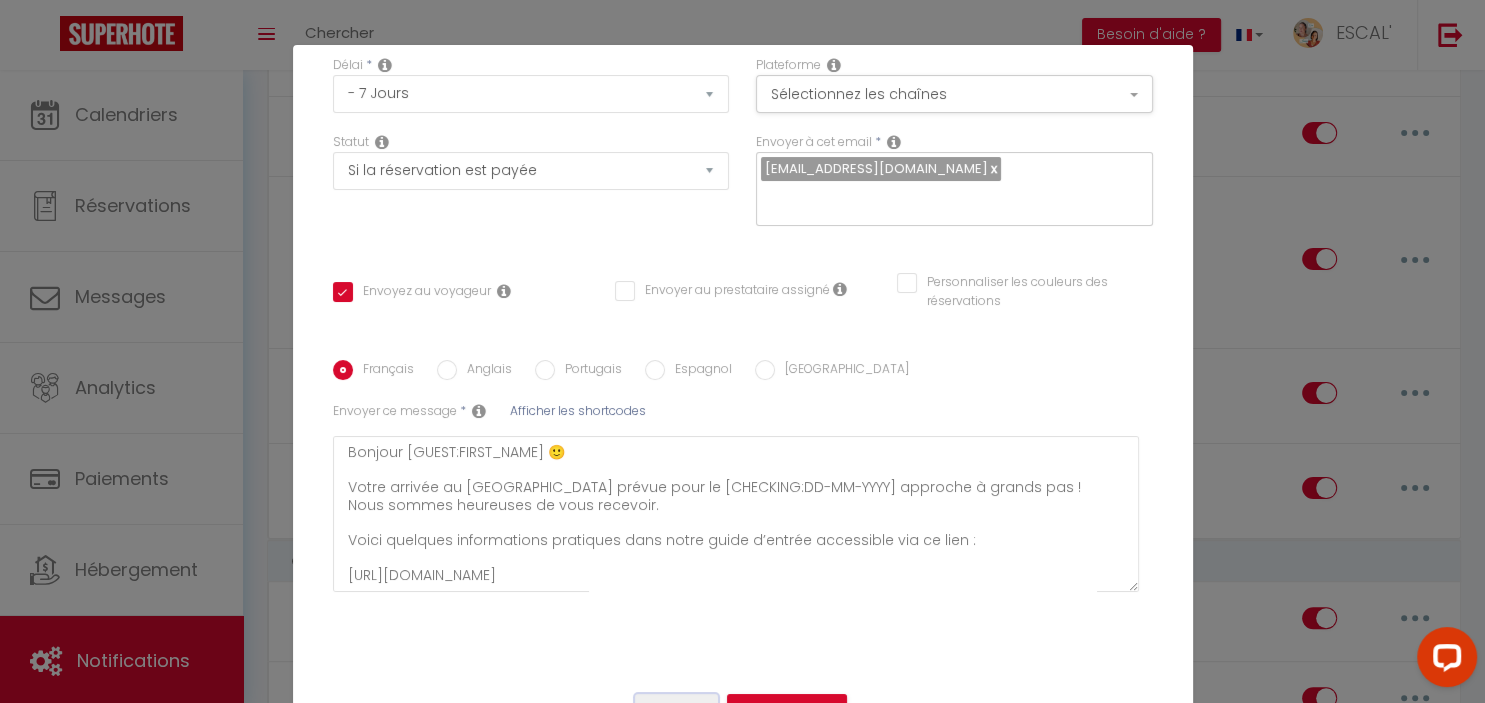 click on "Annuler" at bounding box center [676, 711] 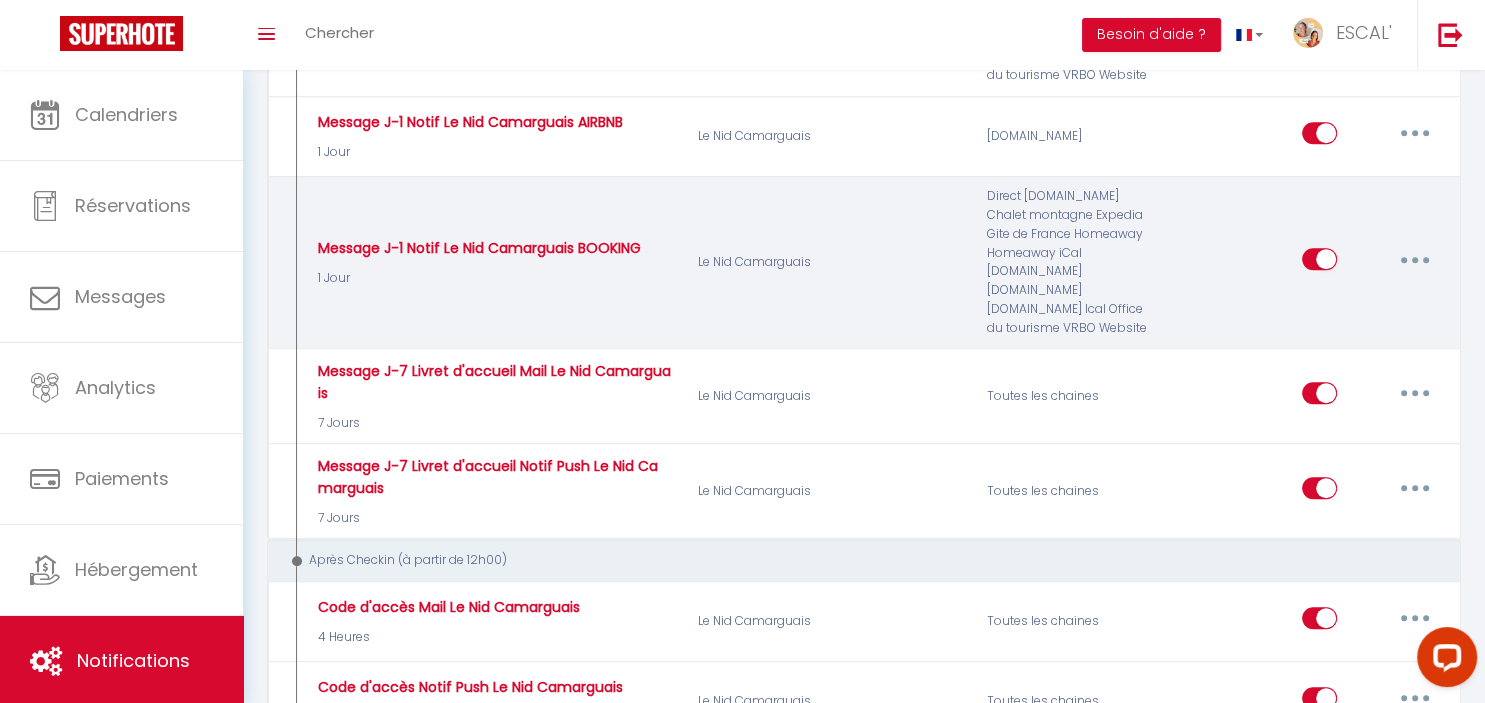 click at bounding box center (1415, 259) 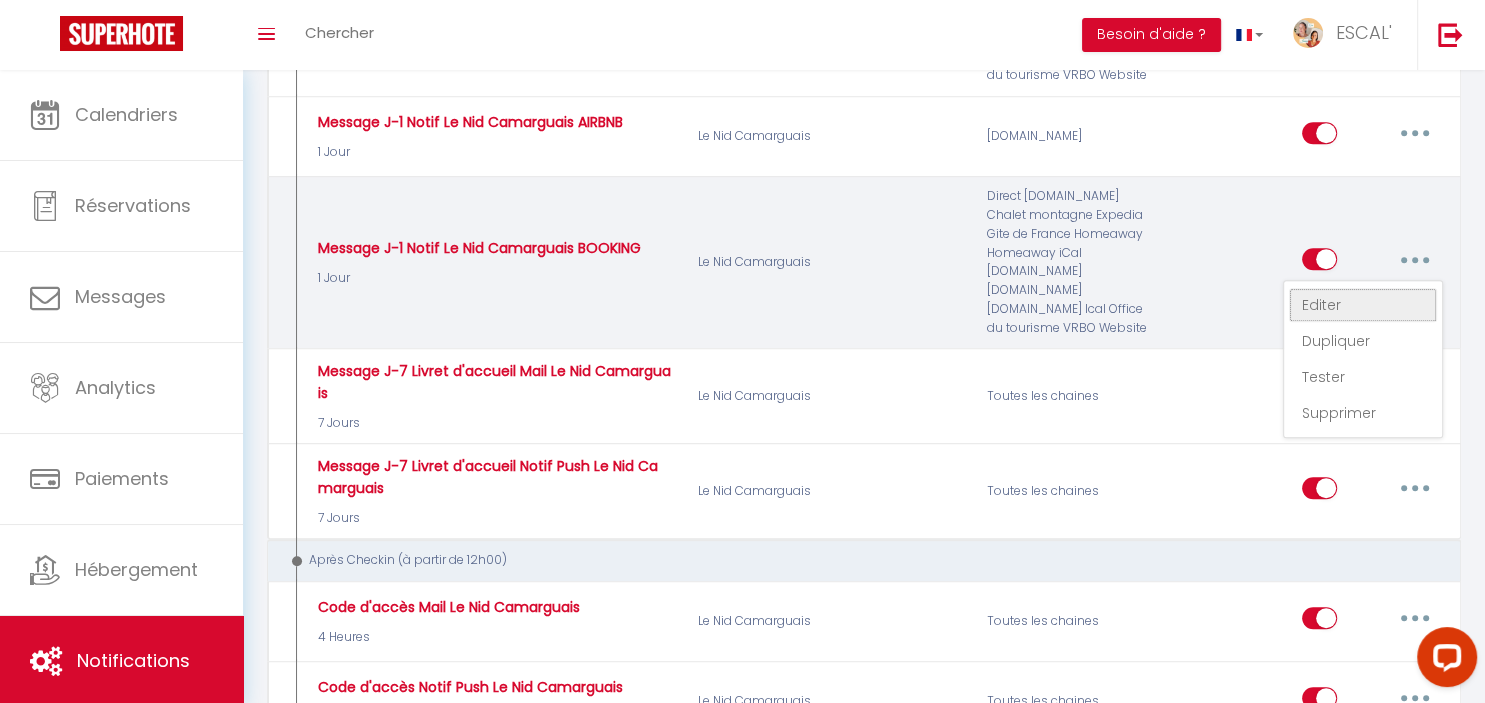 click on "Editer" at bounding box center [1363, 305] 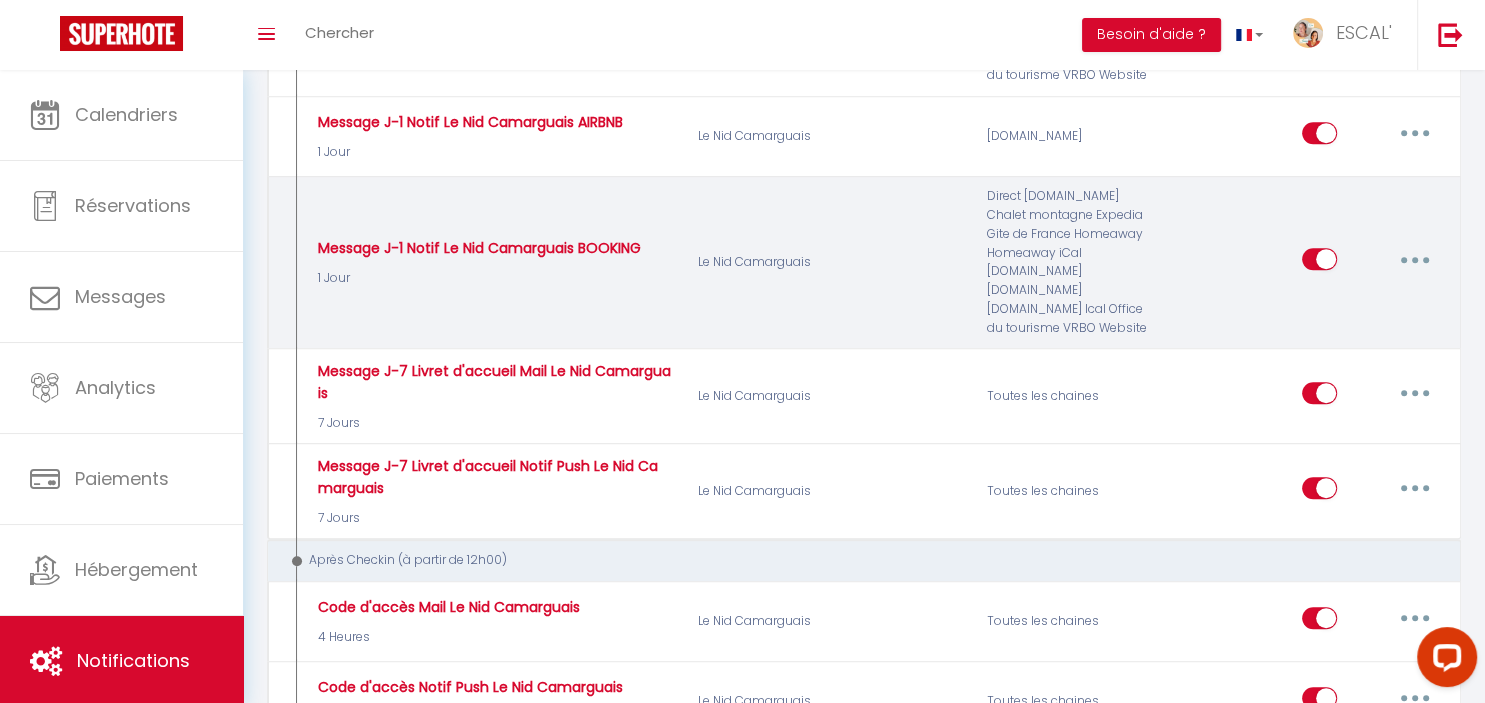 type on "Message J-1 Notif Le Nid Camarguais BOOKING" 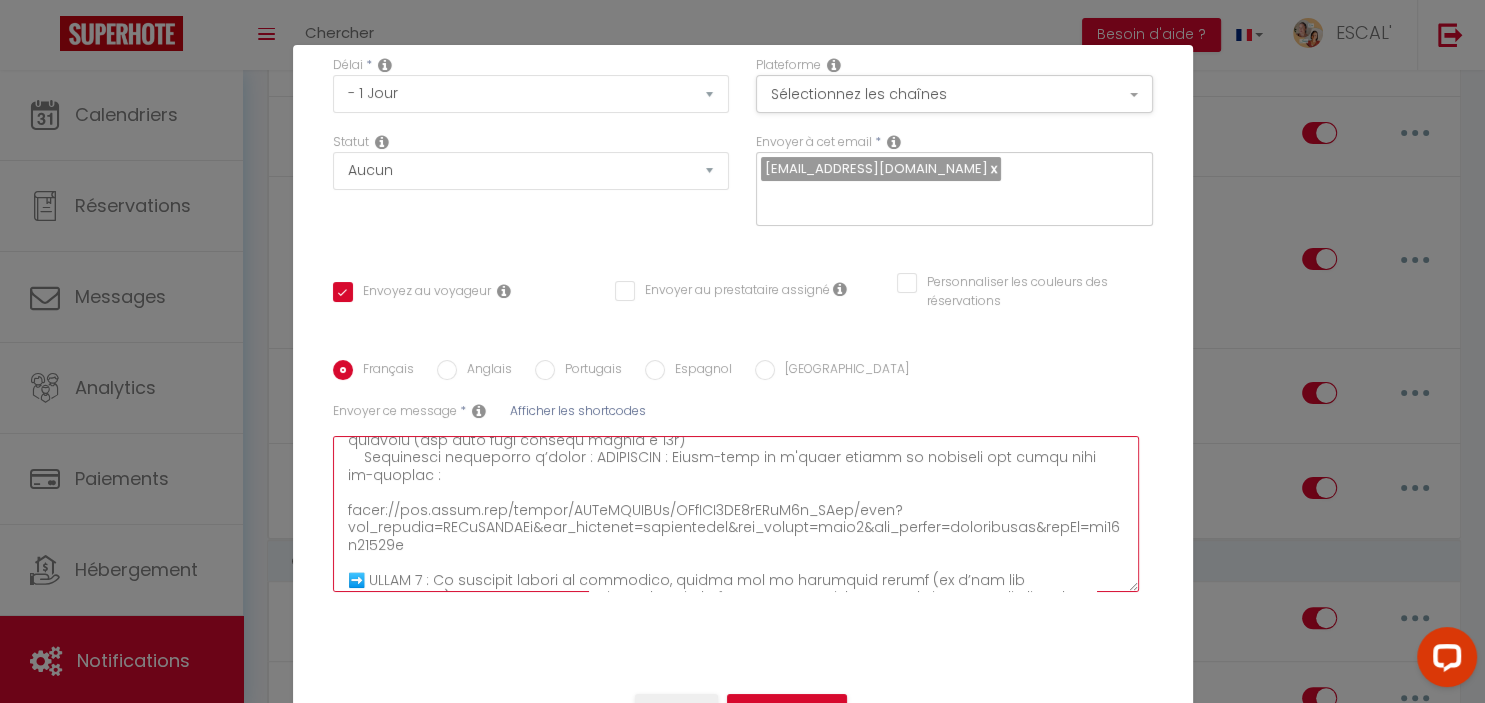scroll, scrollTop: 175, scrollLeft: 0, axis: vertical 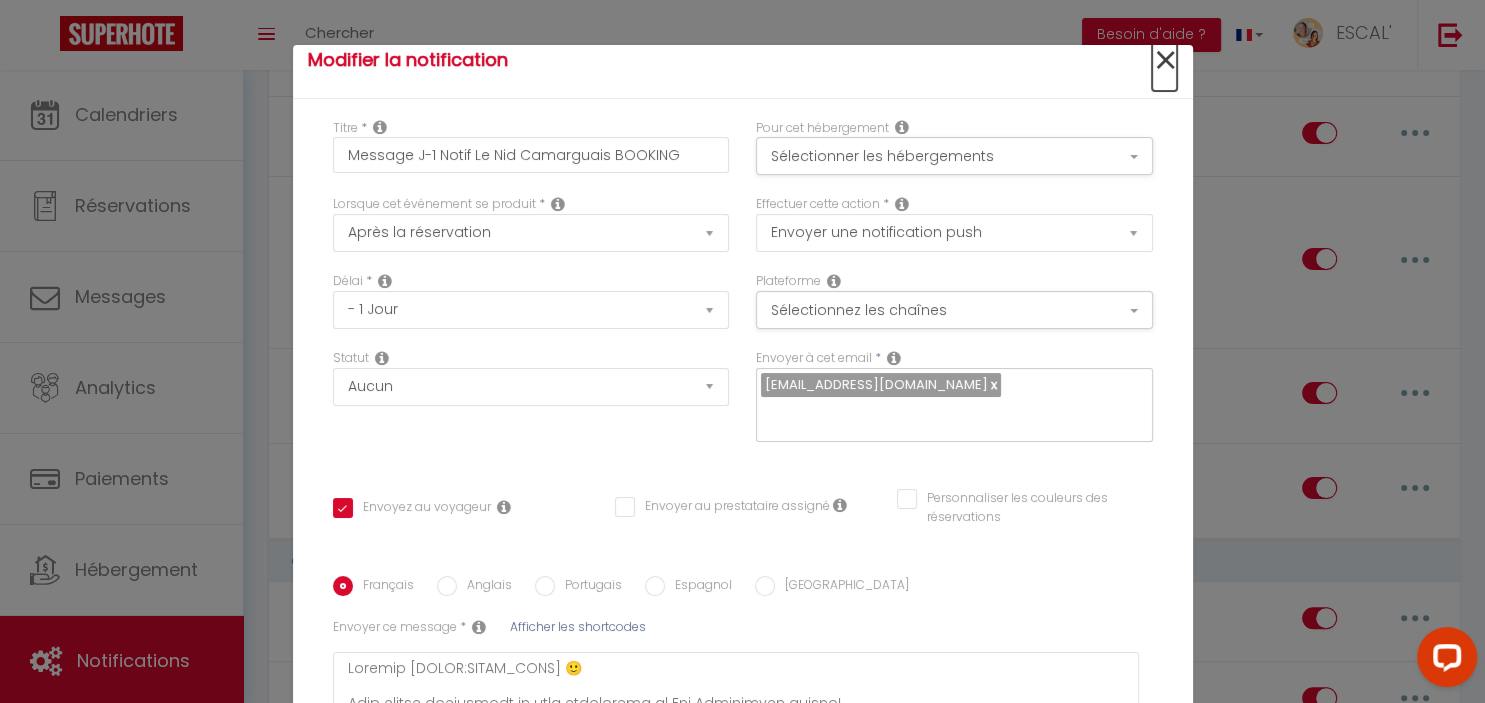 click on "×" at bounding box center [1164, 61] 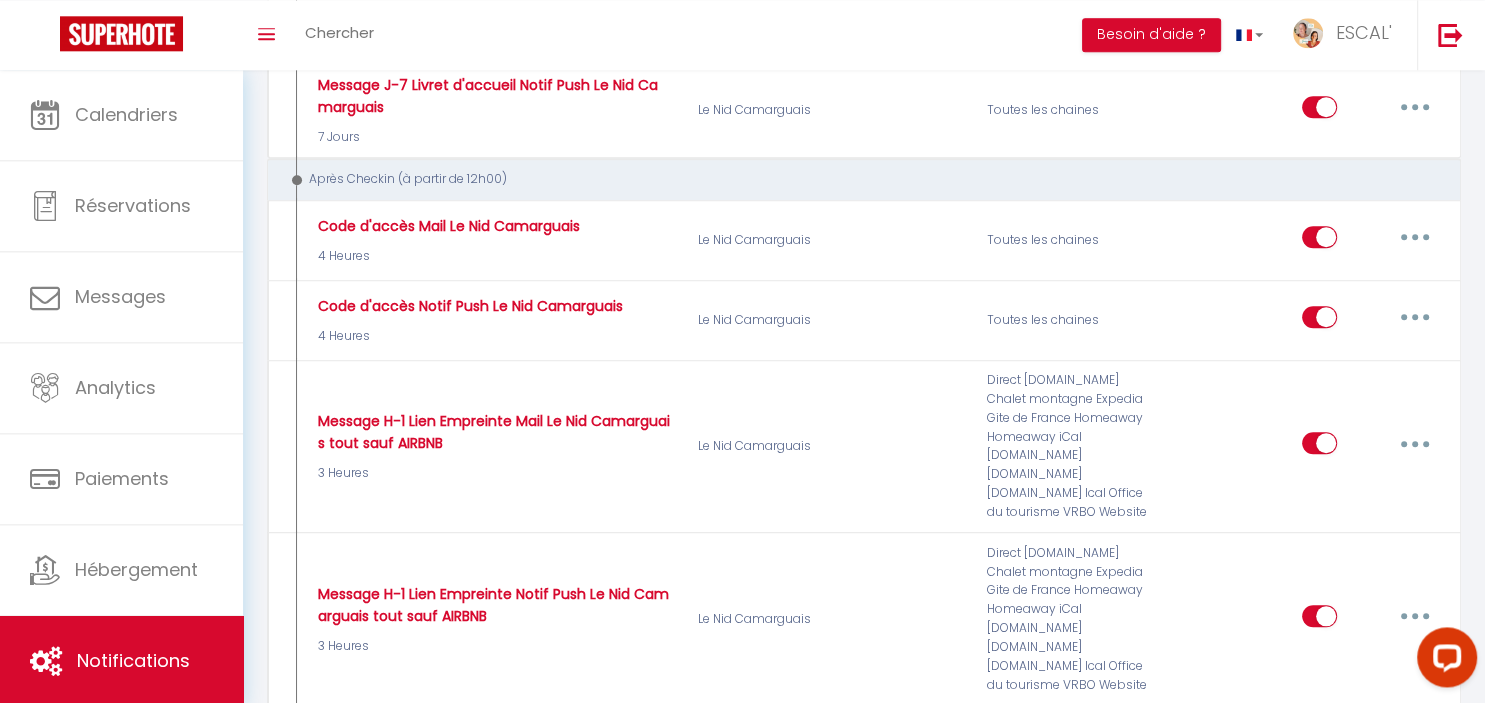 scroll, scrollTop: 0, scrollLeft: 0, axis: both 